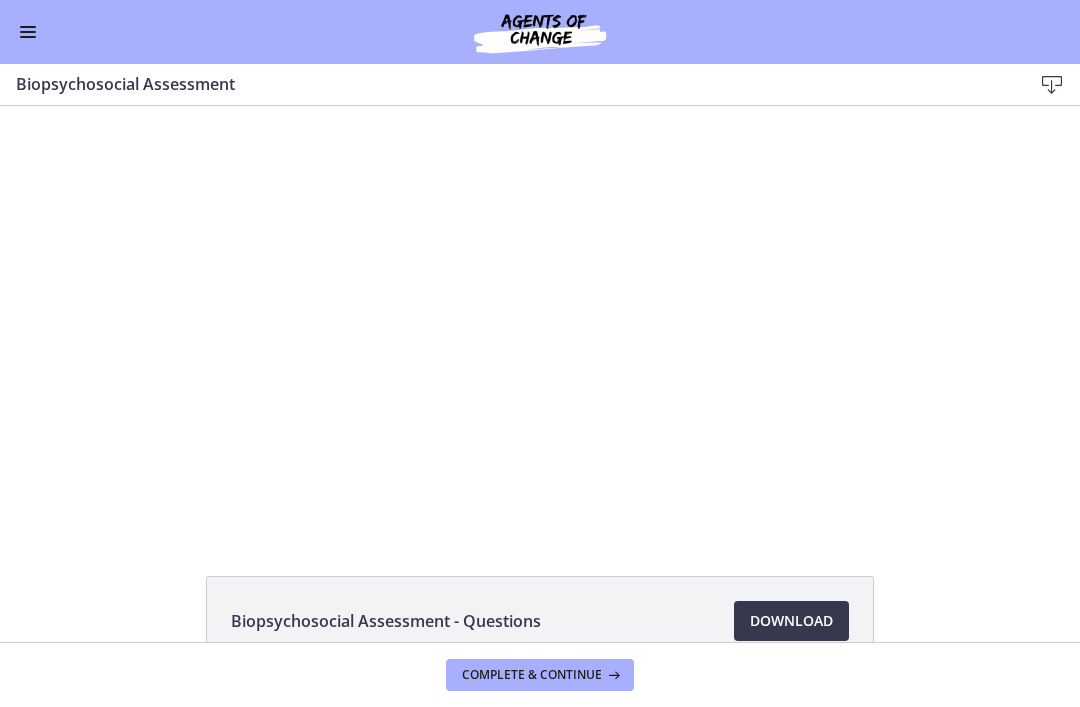 scroll, scrollTop: 0, scrollLeft: 0, axis: both 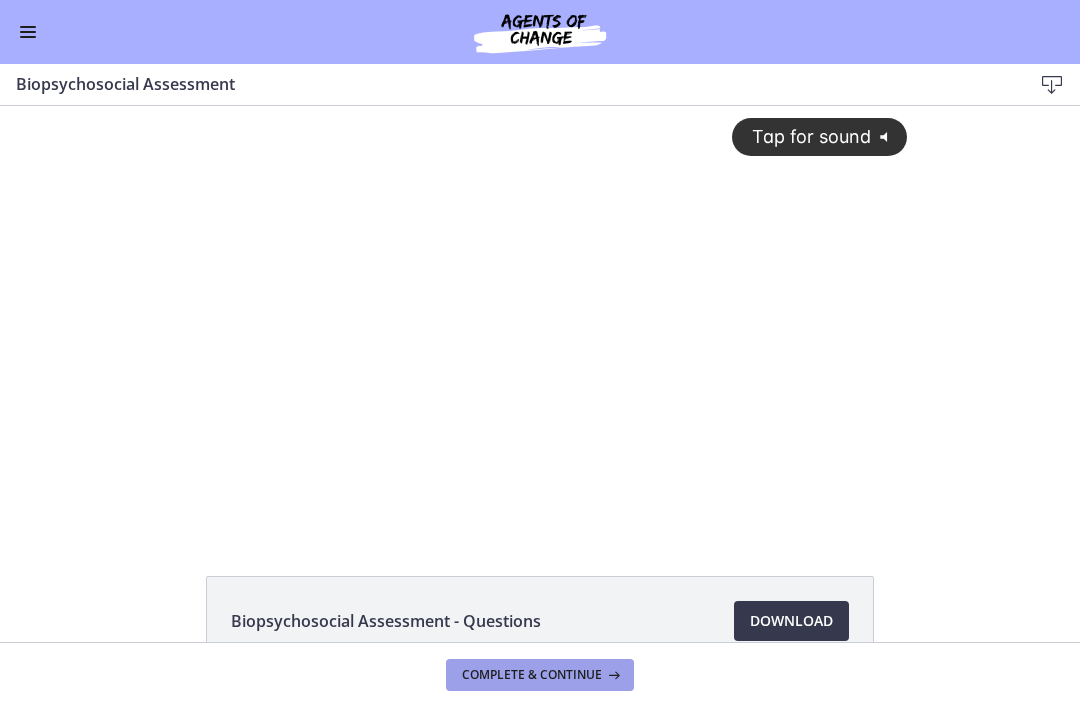 click on "Complete & continue" at bounding box center (532, 675) 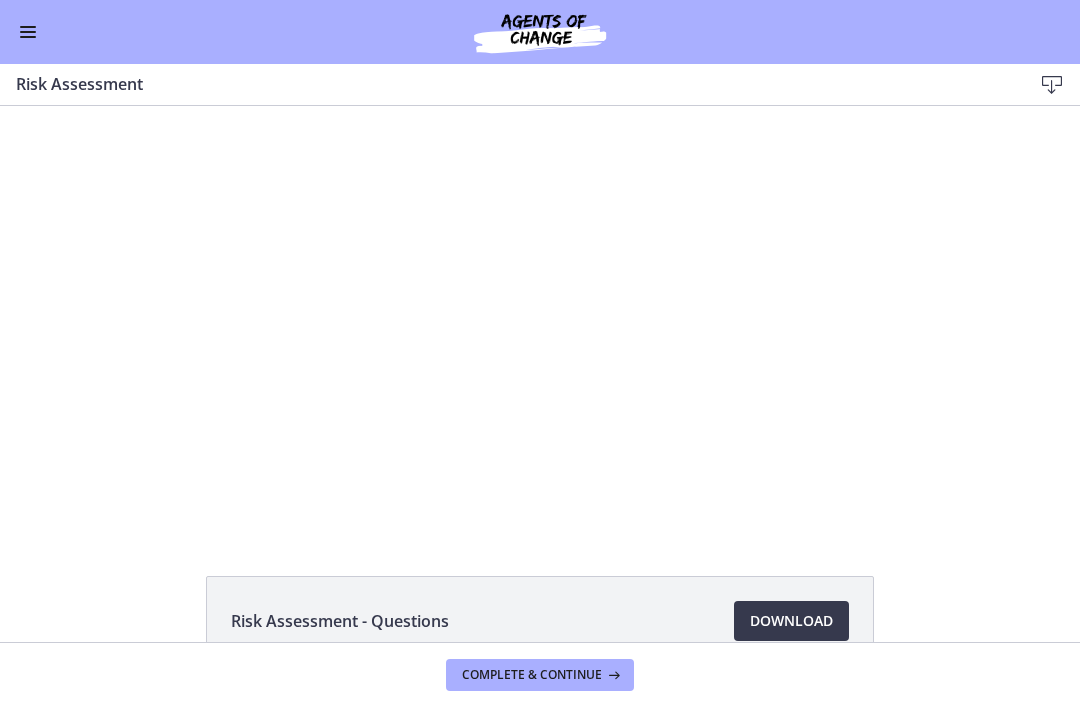 scroll, scrollTop: 0, scrollLeft: 0, axis: both 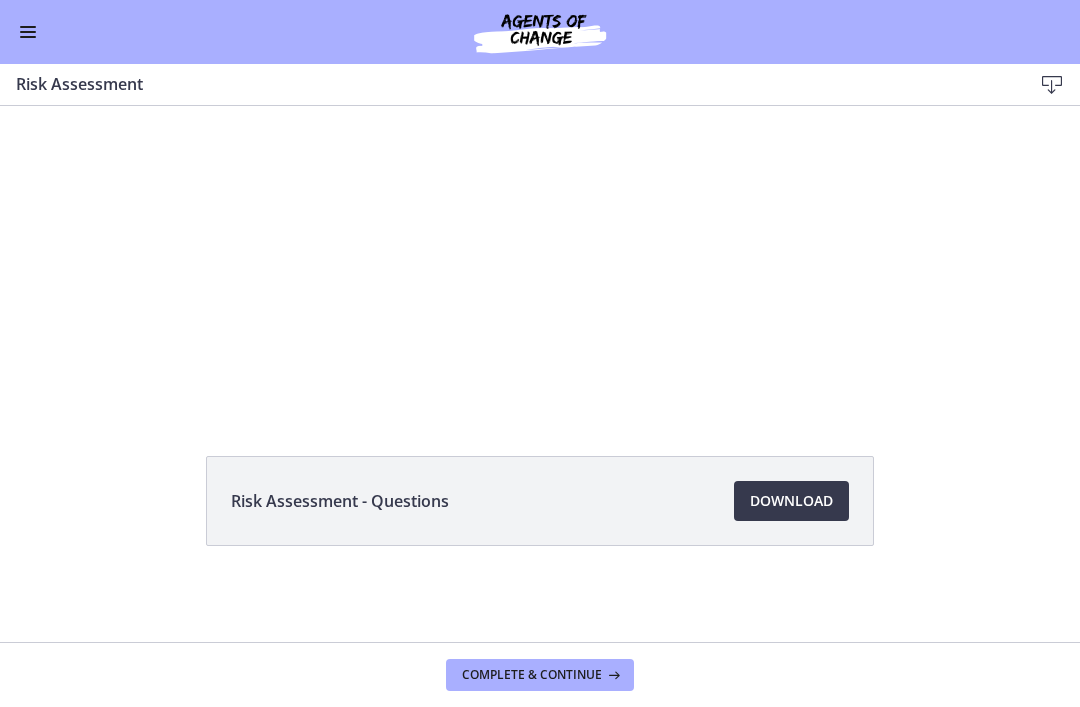 click at bounding box center [28, 32] 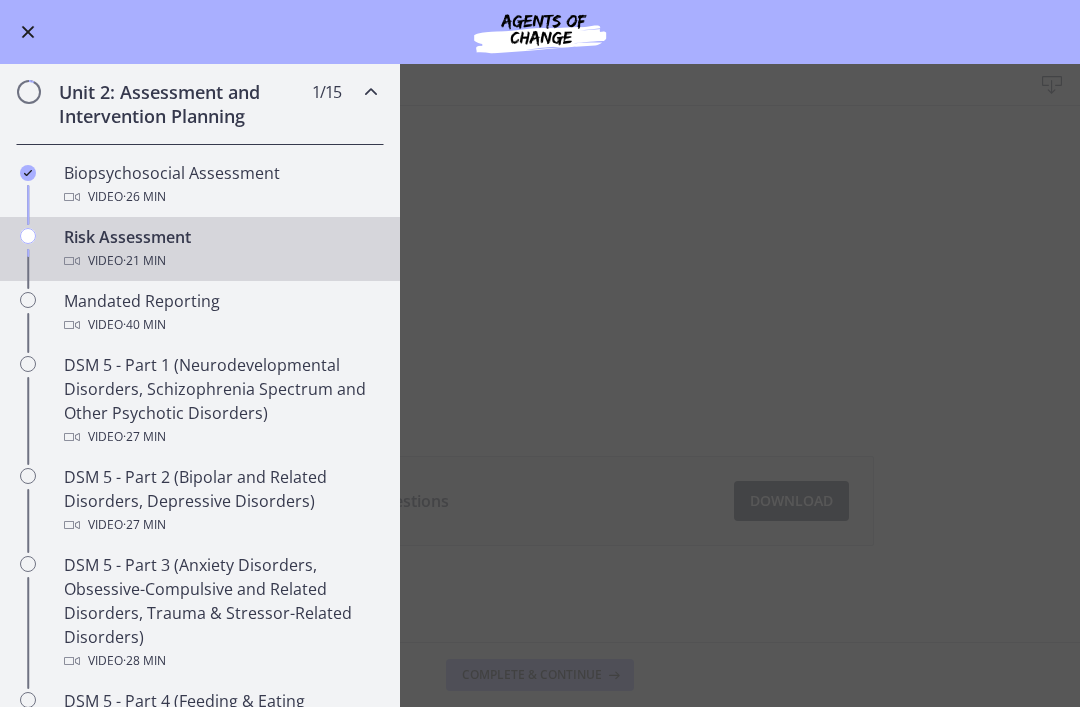 scroll, scrollTop: 555, scrollLeft: 0, axis: vertical 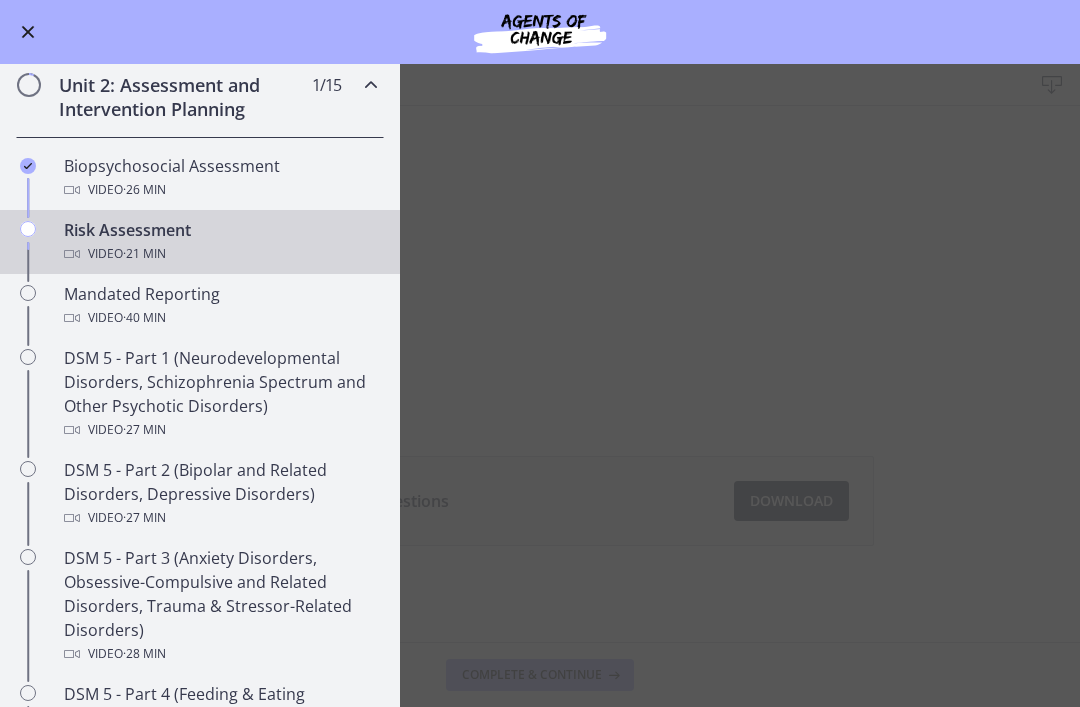 click on "Risk Assessment
Download
Enable fullscreen
Risk Assessment - Questions
Download
Opens in a new window
Complete & continue" at bounding box center [540, 385] 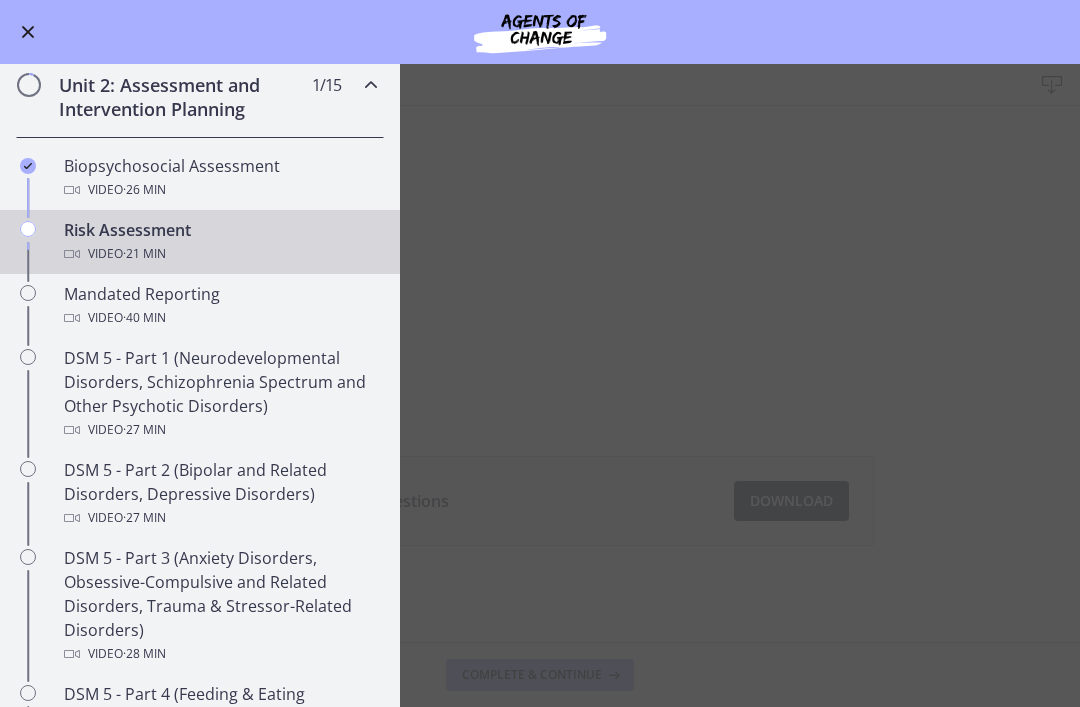 click on "Go to Dashboard" at bounding box center (540, 32) 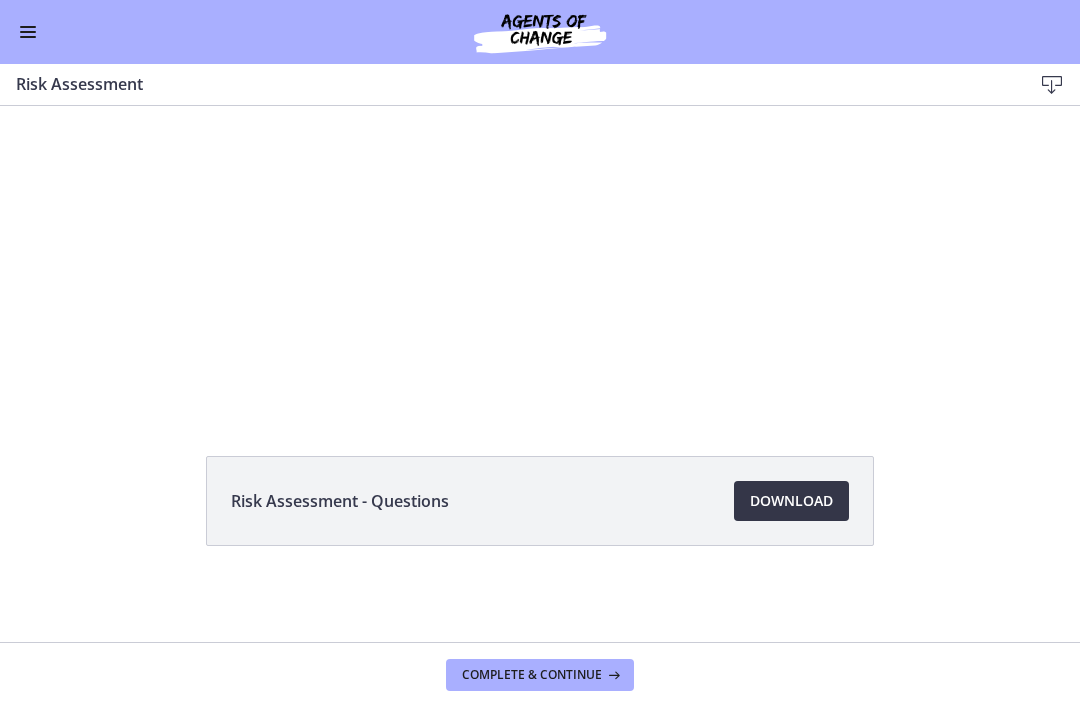 click on "Download
Opens in a new window" at bounding box center (791, 501) 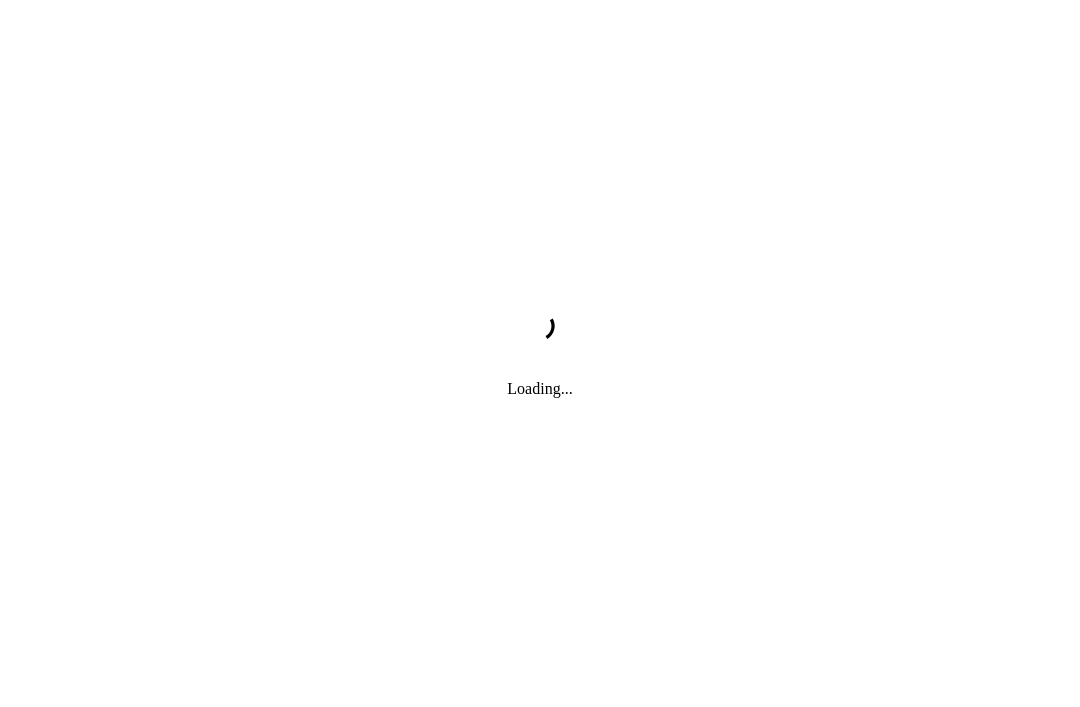 click on "Loading..." at bounding box center [540, 353] 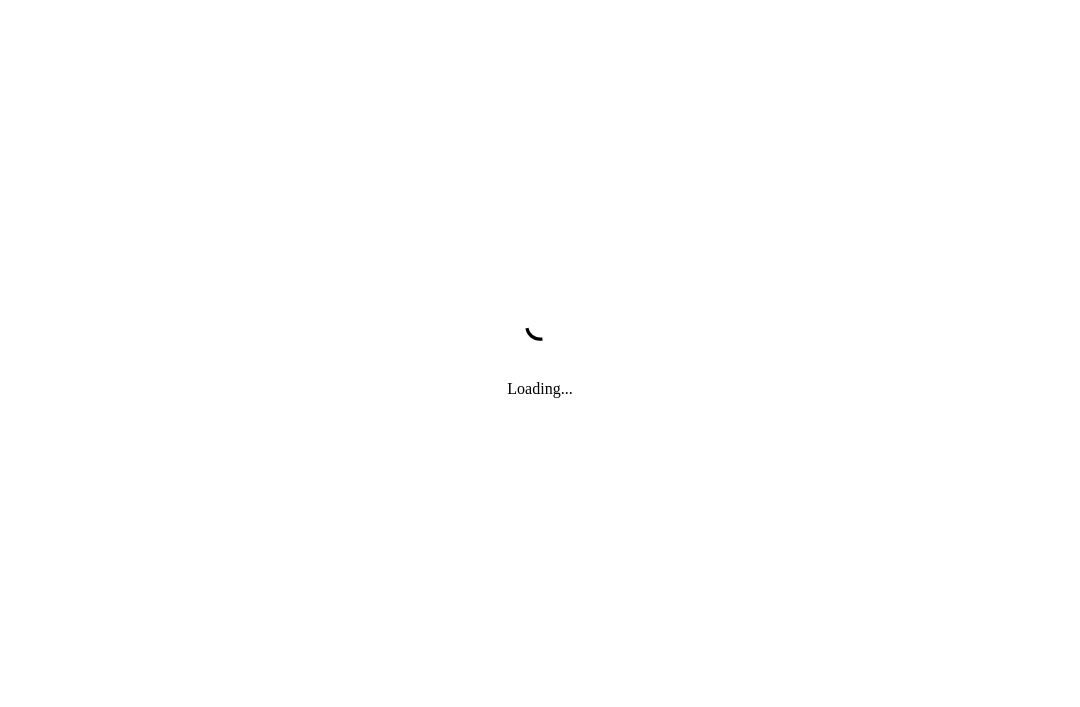 scroll, scrollTop: 0, scrollLeft: 0, axis: both 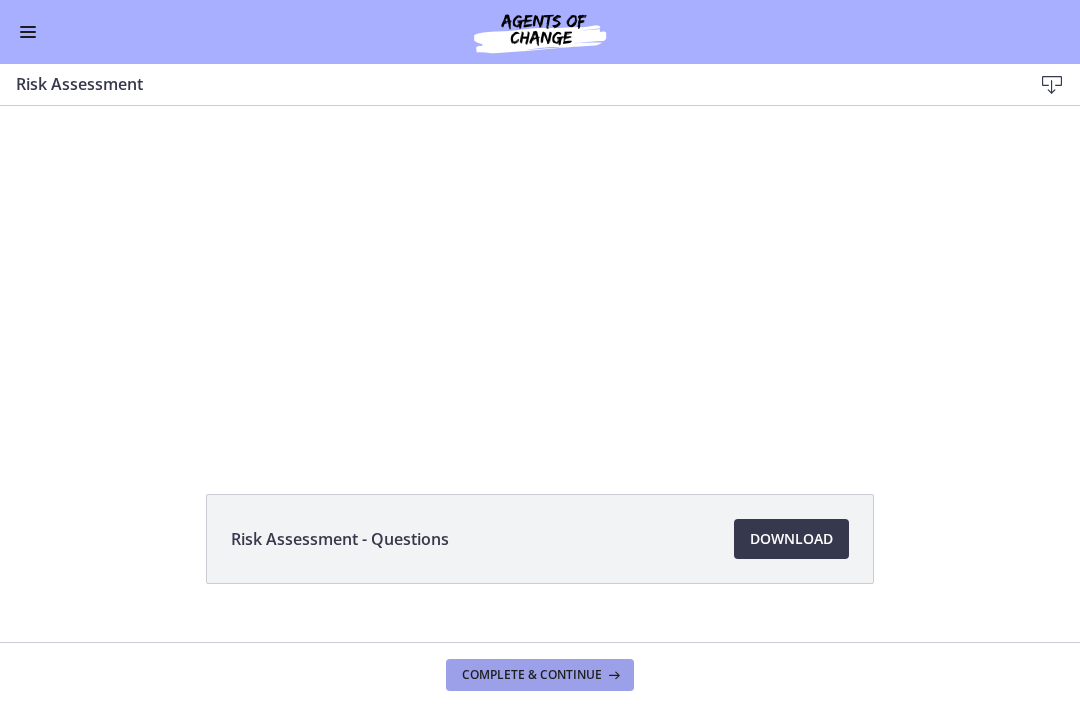 click on "Complete & continue" at bounding box center (540, 675) 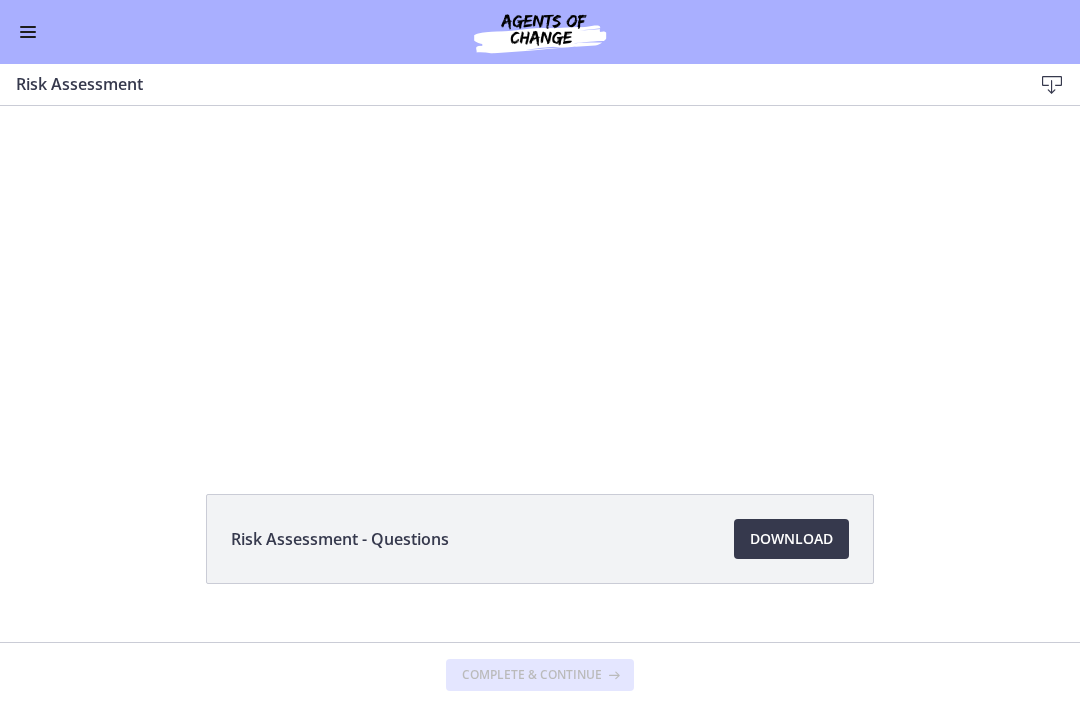 scroll, scrollTop: 0, scrollLeft: 0, axis: both 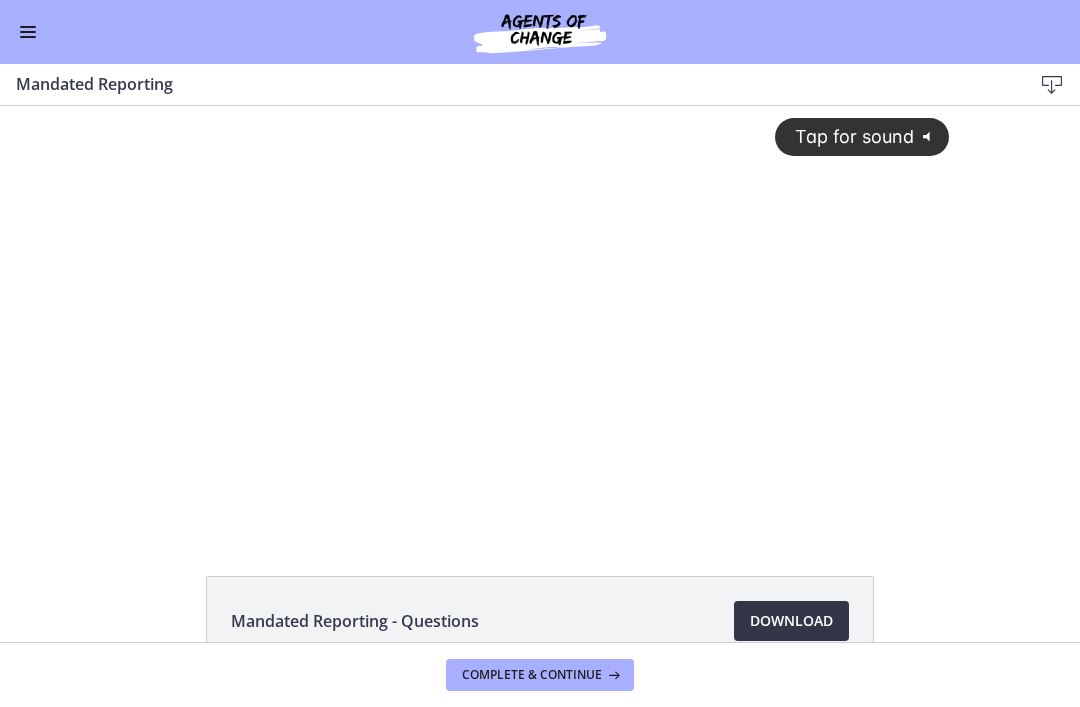 click on "Download
Opens in a new window" at bounding box center (791, 621) 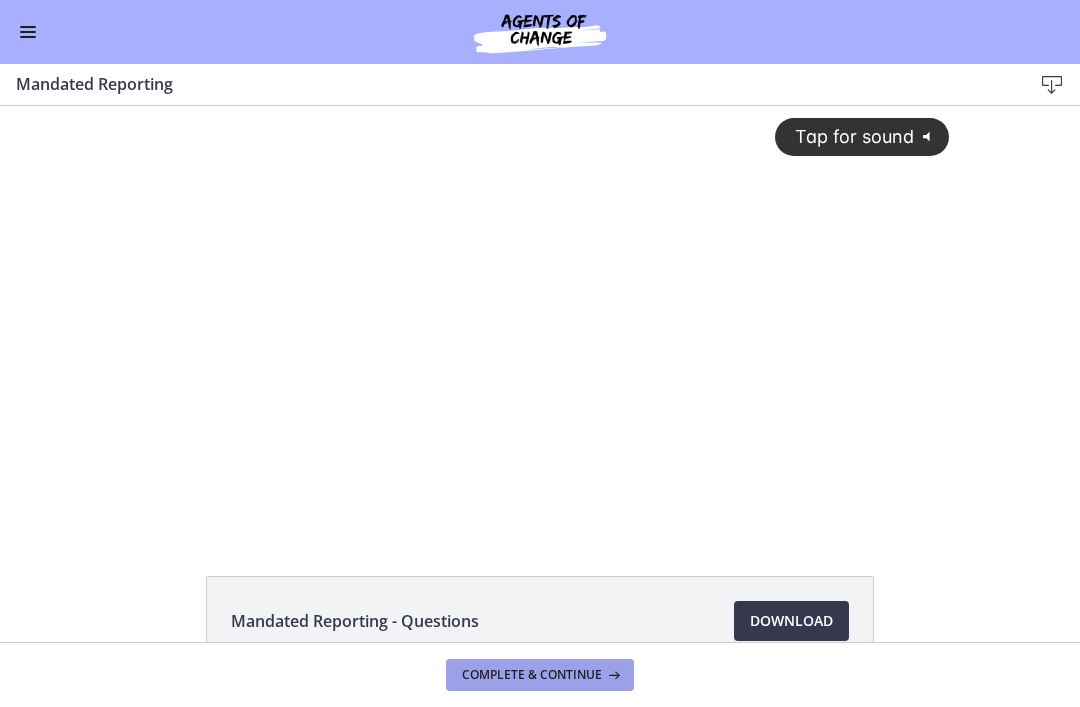click on "Complete & continue" at bounding box center [532, 675] 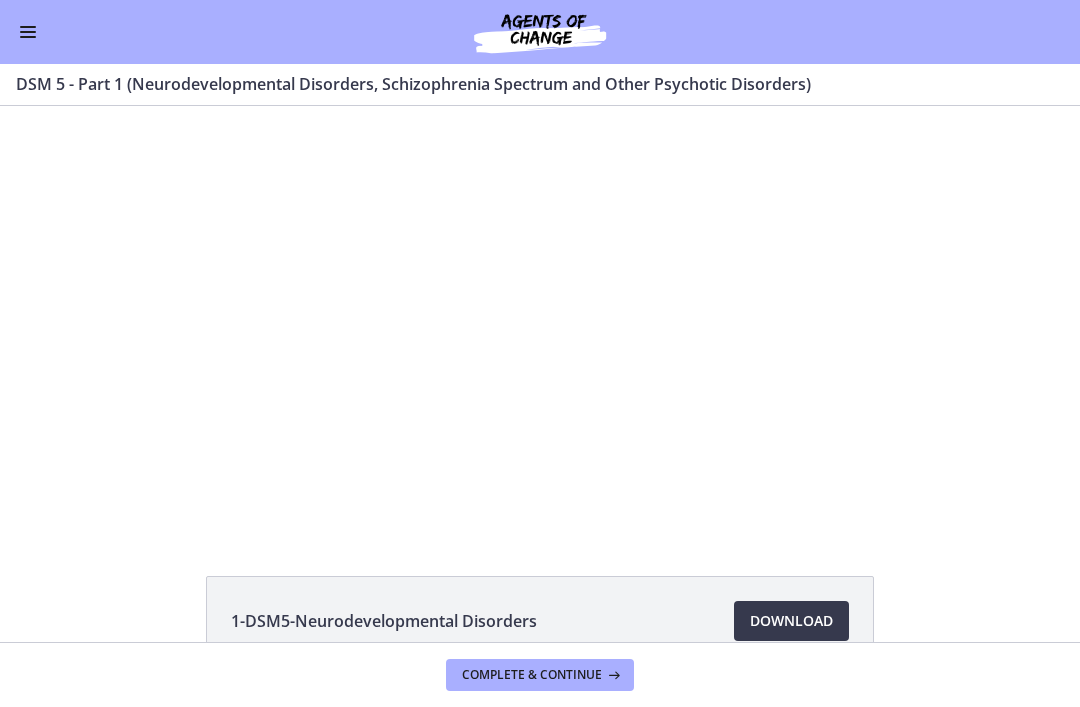 scroll, scrollTop: 0, scrollLeft: 0, axis: both 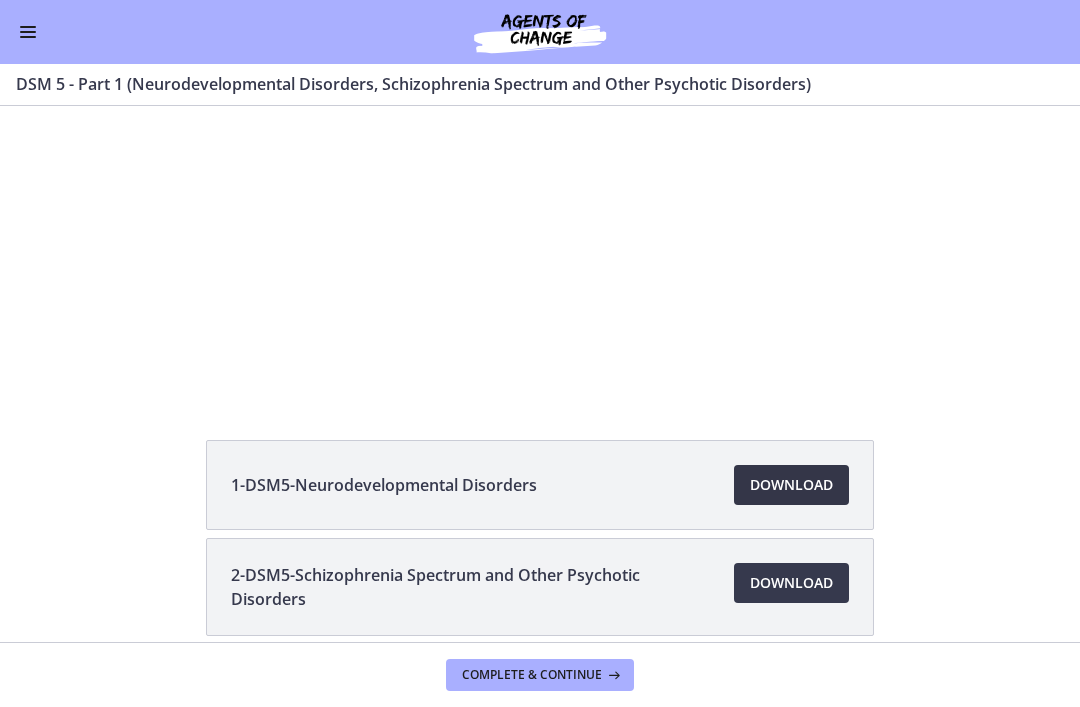 click on "Download
Opens in a new window" at bounding box center [791, 485] 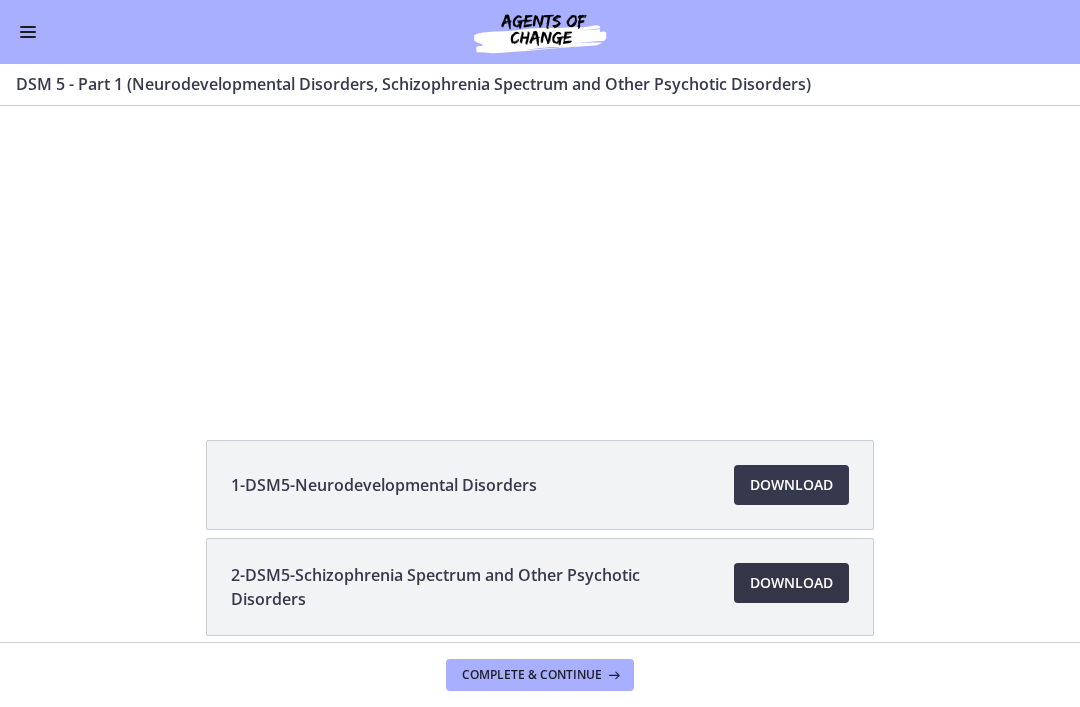 click on "Download
Opens in a new window" at bounding box center [791, 583] 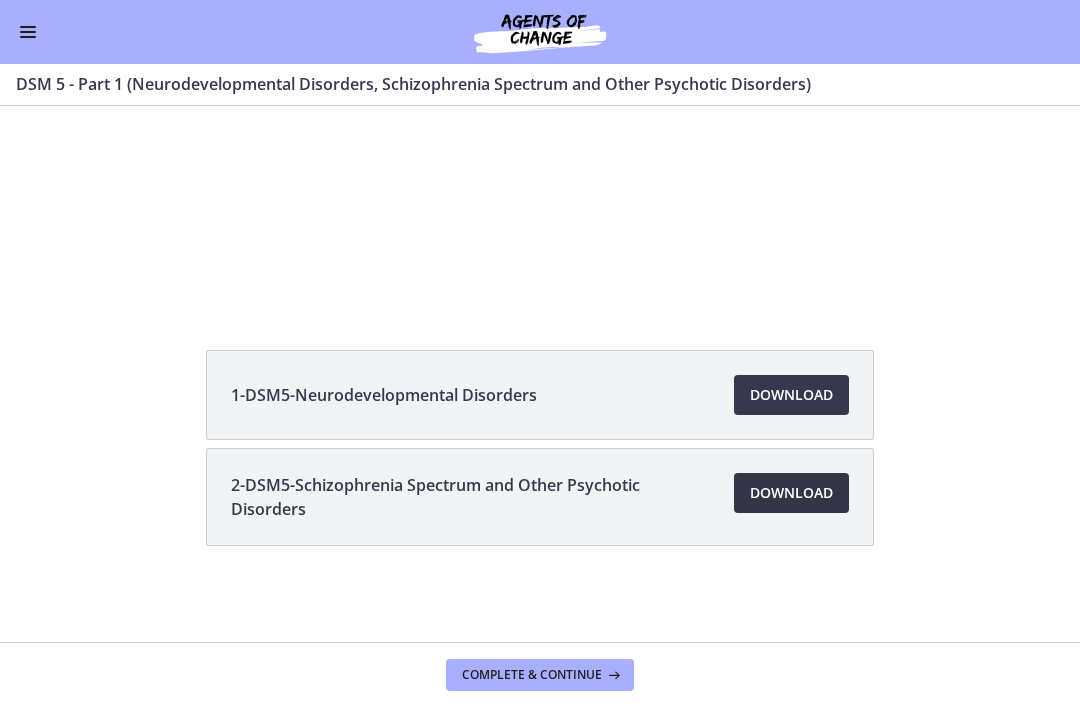 scroll, scrollTop: 226, scrollLeft: 0, axis: vertical 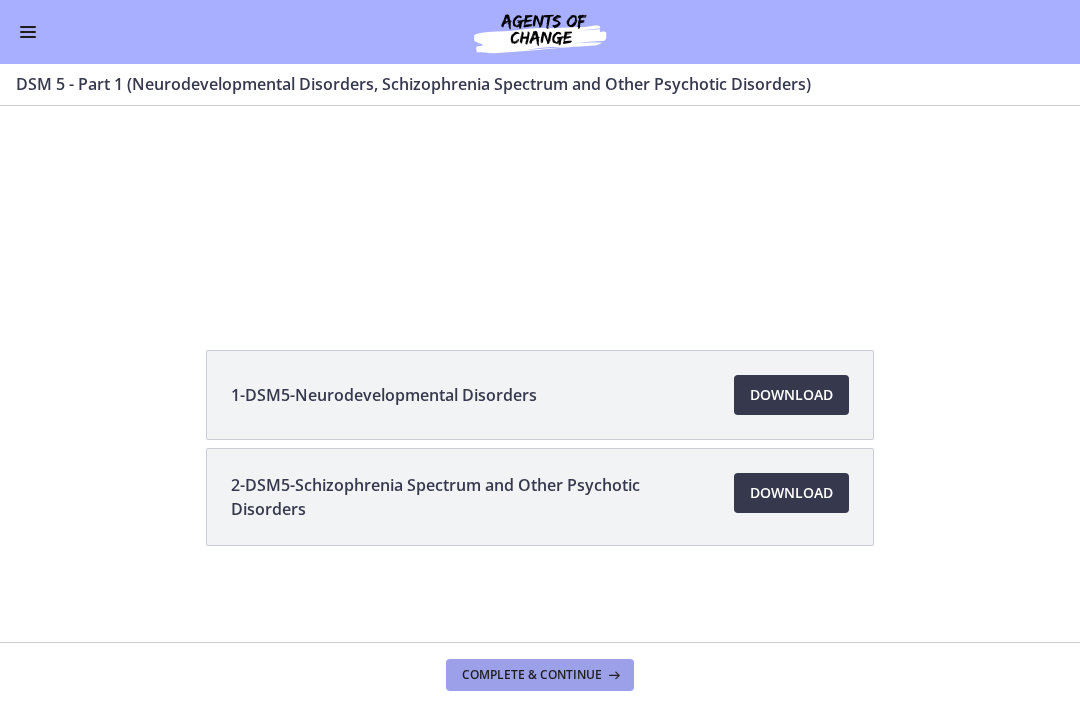 click on "Complete & continue" at bounding box center [532, 675] 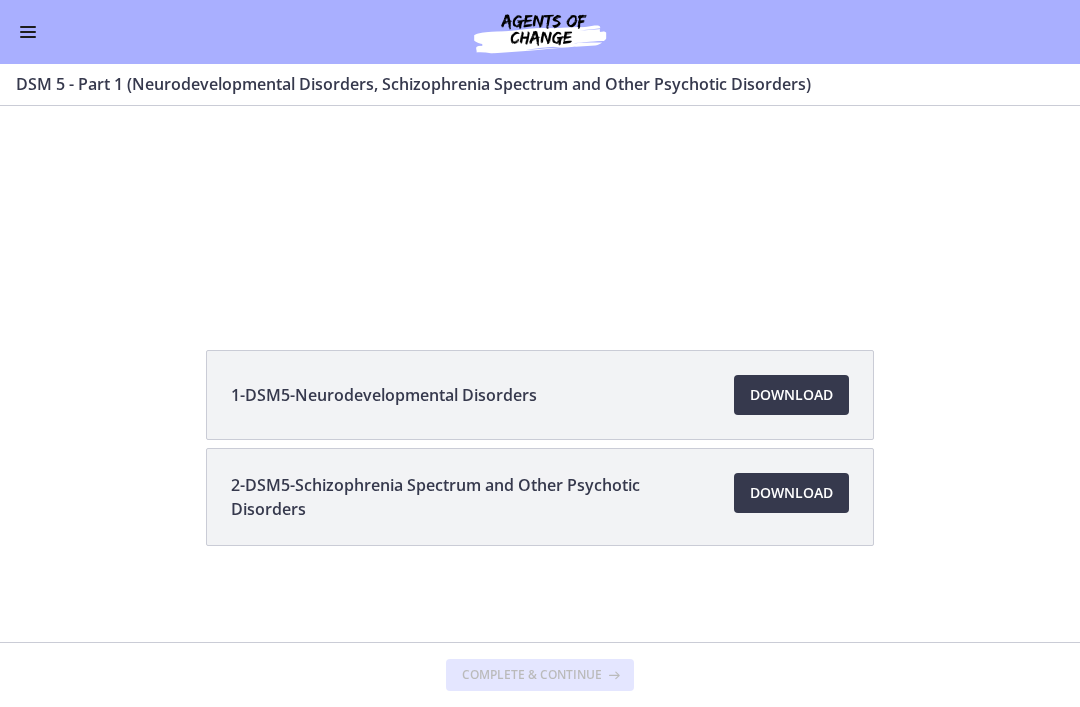 scroll, scrollTop: 0, scrollLeft: 0, axis: both 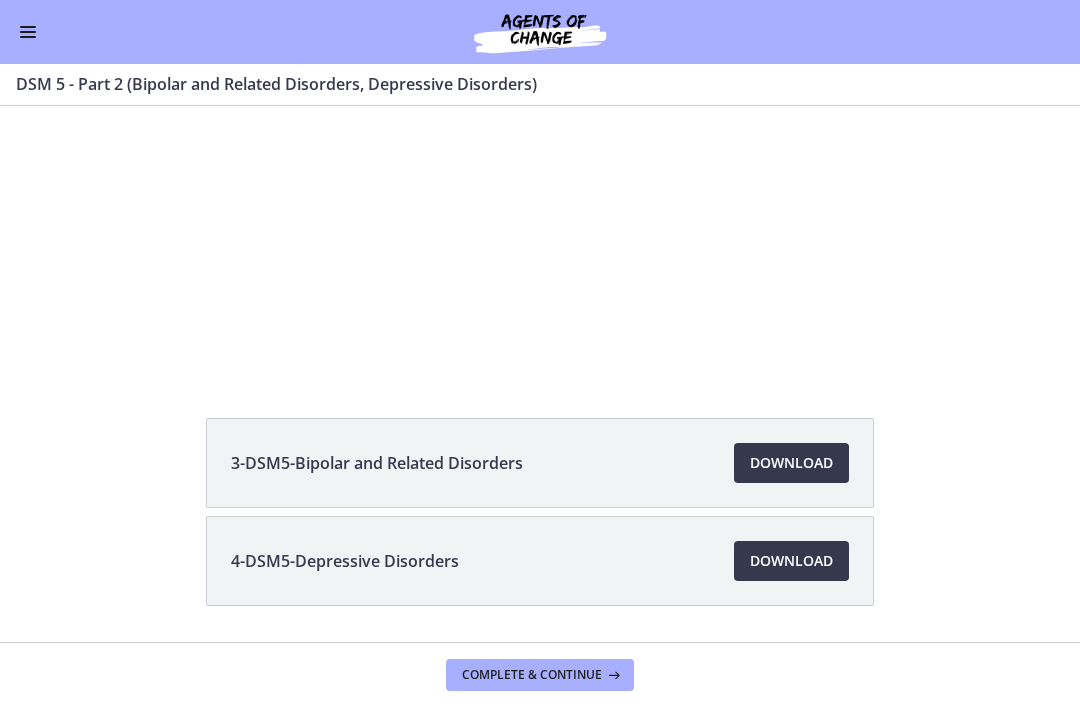 click at bounding box center [28, 37] 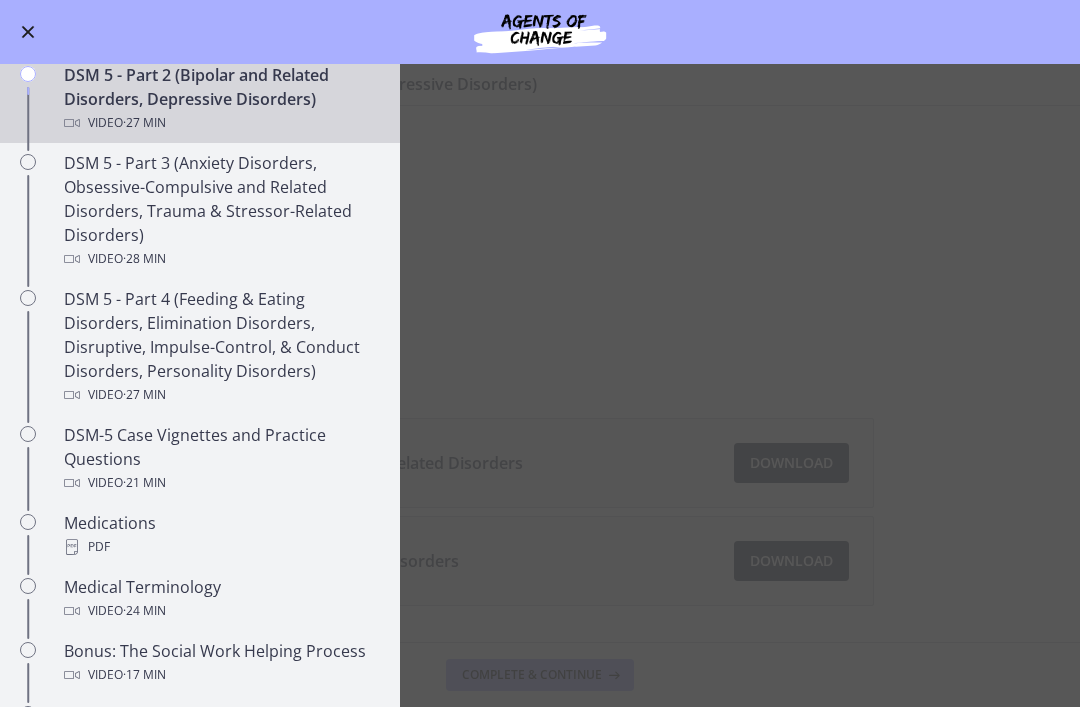 scroll, scrollTop: 894, scrollLeft: 0, axis: vertical 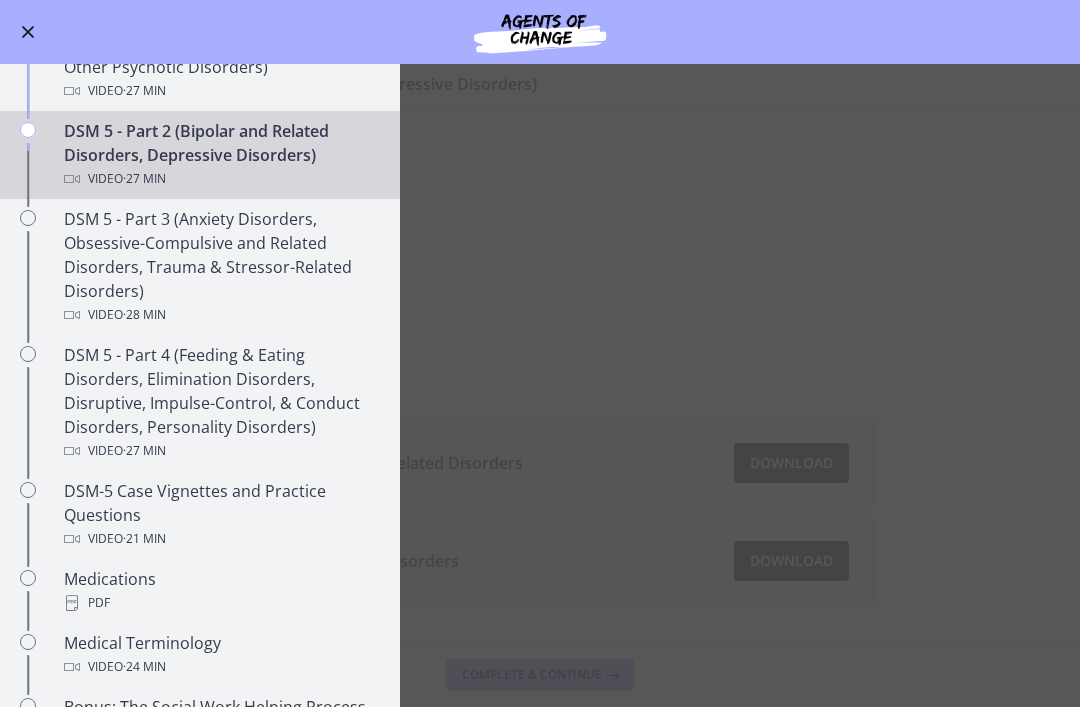 click on "DSM 5 - Part 2 (Bipolar and Related Disorders, Depressive Disorders)" at bounding box center (540, 385) 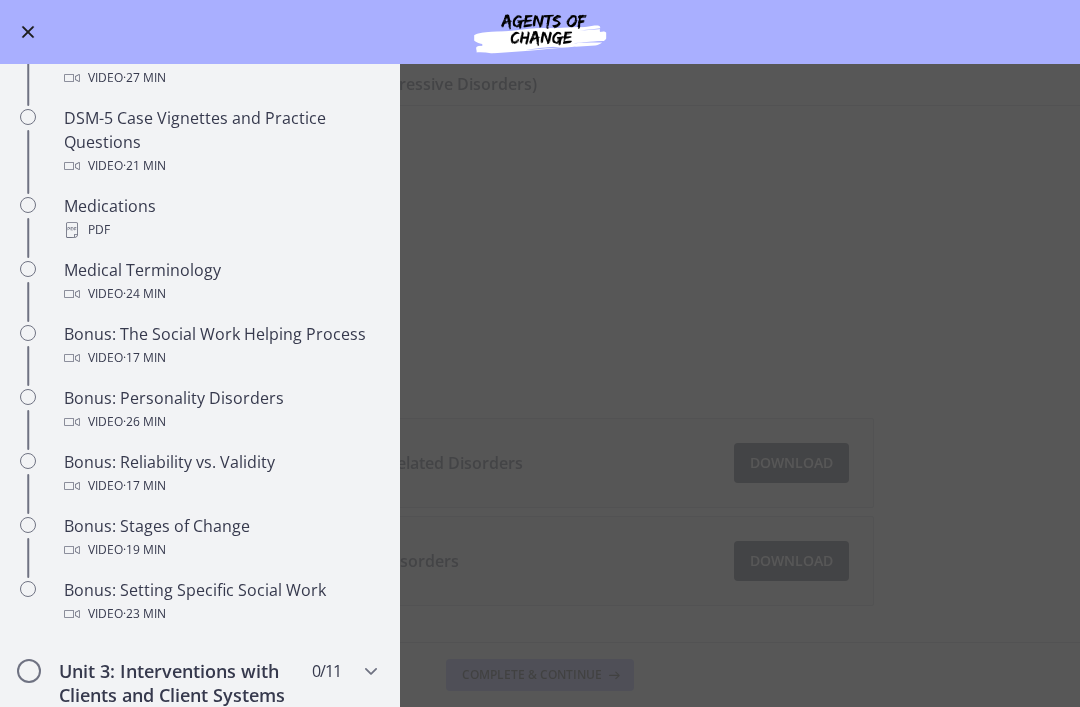 scroll, scrollTop: 1270, scrollLeft: 0, axis: vertical 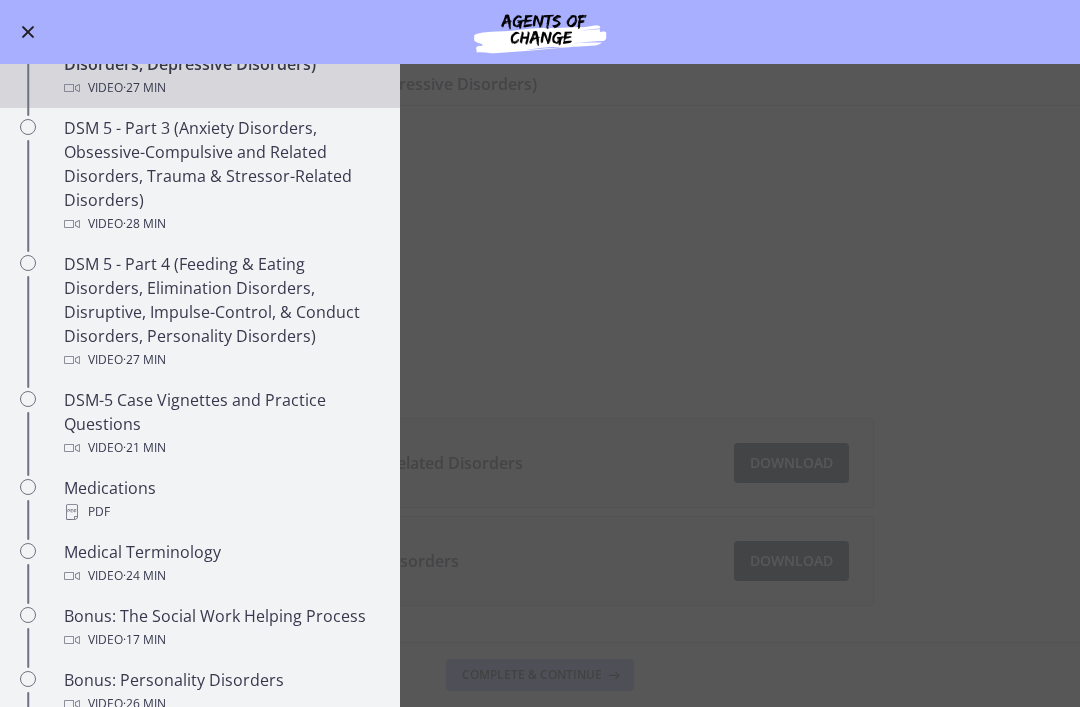 click on "DSM 5 - Part 2 (Bipolar and Related Disorders, Depressive Disorders)" at bounding box center (540, 385) 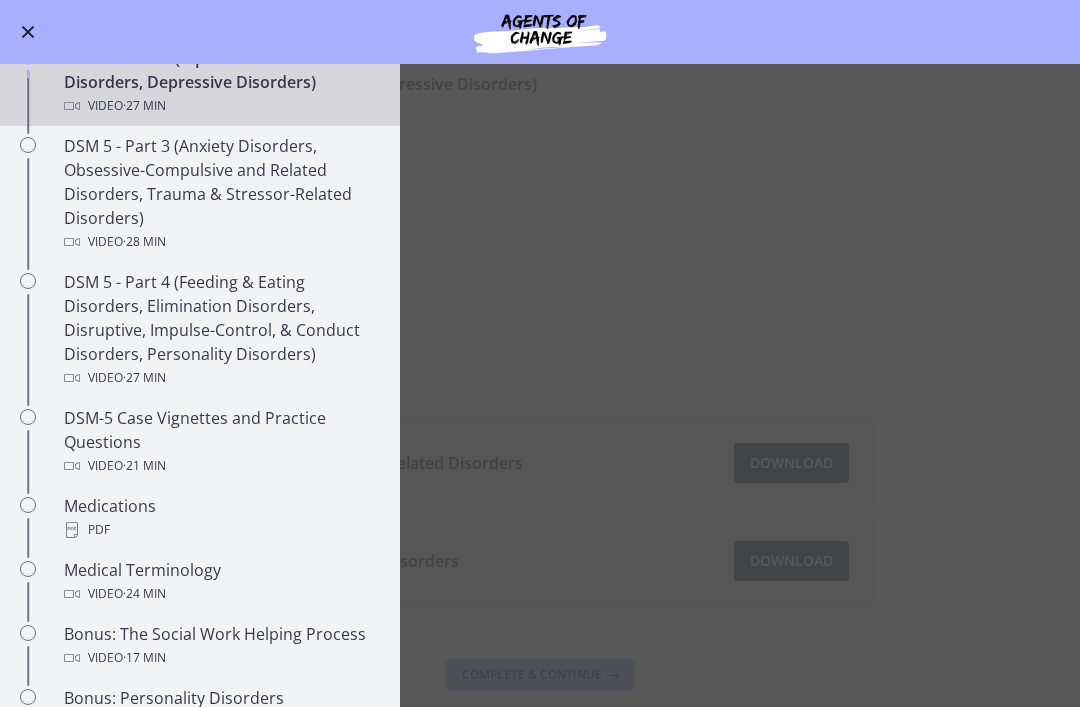 click on "DSM 5 - Part 2 (Bipolar and Related Disorders, Depressive Disorders)" at bounding box center (540, 385) 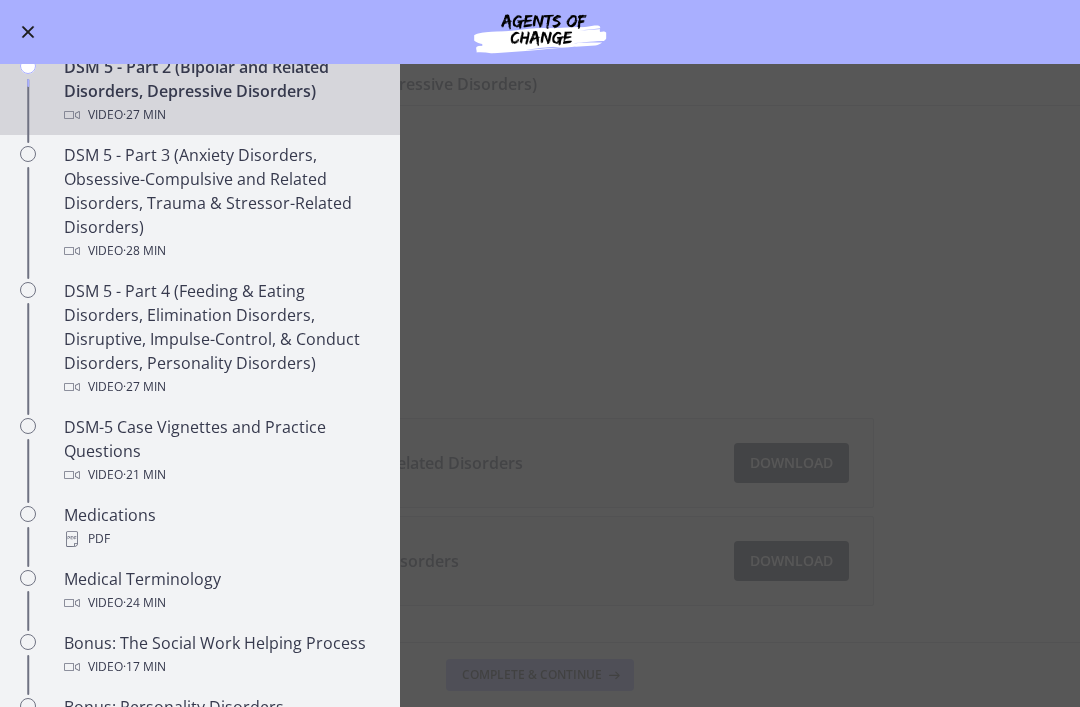 scroll, scrollTop: 955, scrollLeft: 0, axis: vertical 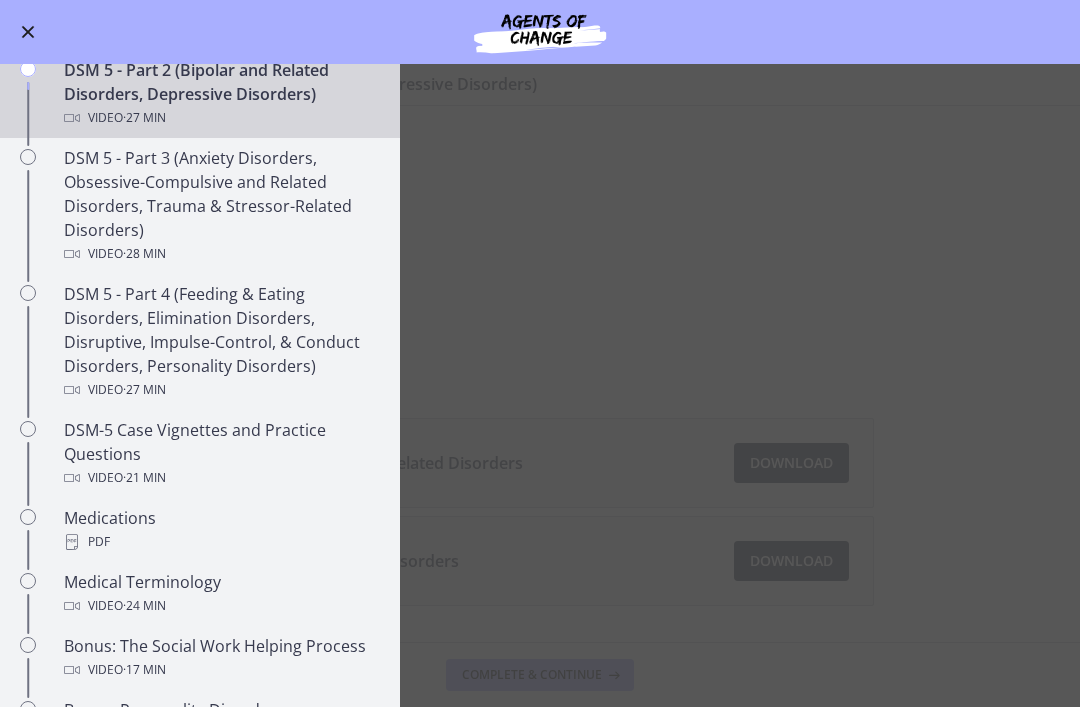 click on "DSM 5 - Part 2 (Bipolar and Related Disorders, Depressive Disorders)" at bounding box center (540, 385) 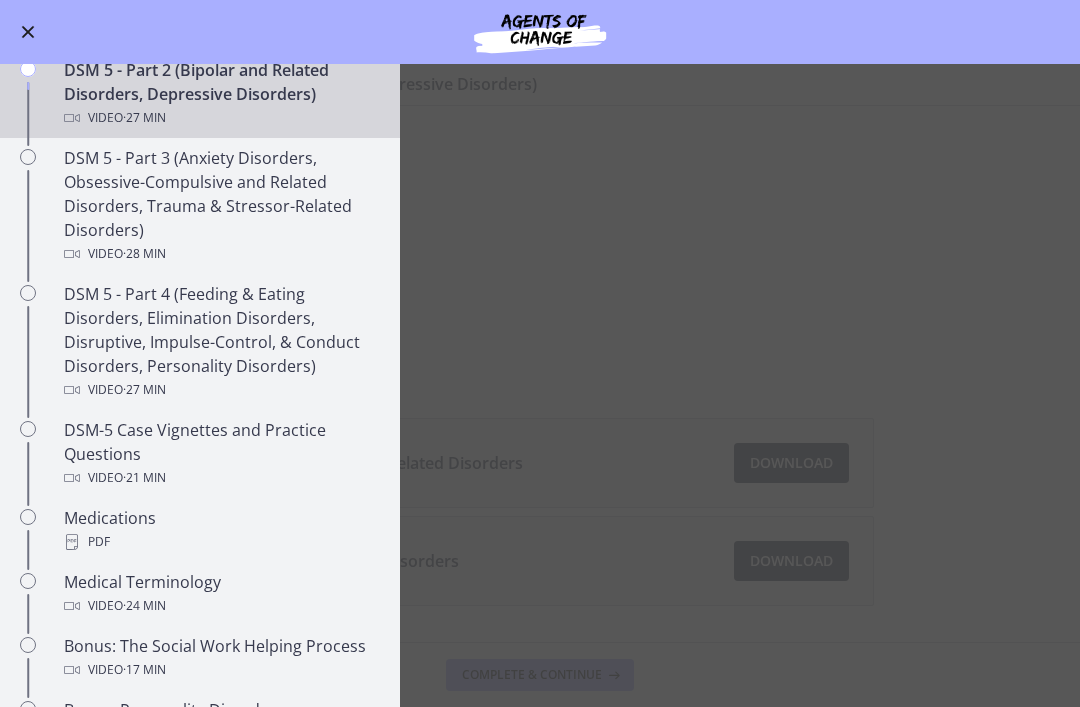 click at bounding box center (28, 32) 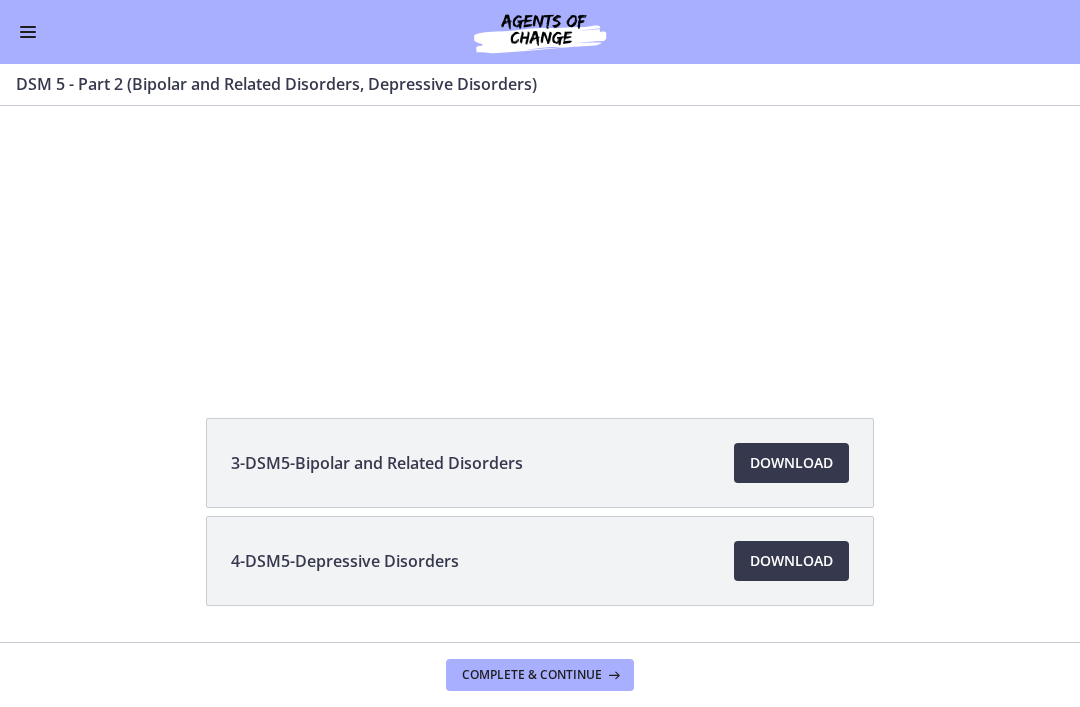 click on "3-DSM5-Bipolar and Related Disorders
Download
Opens in a new window" at bounding box center (540, 463) 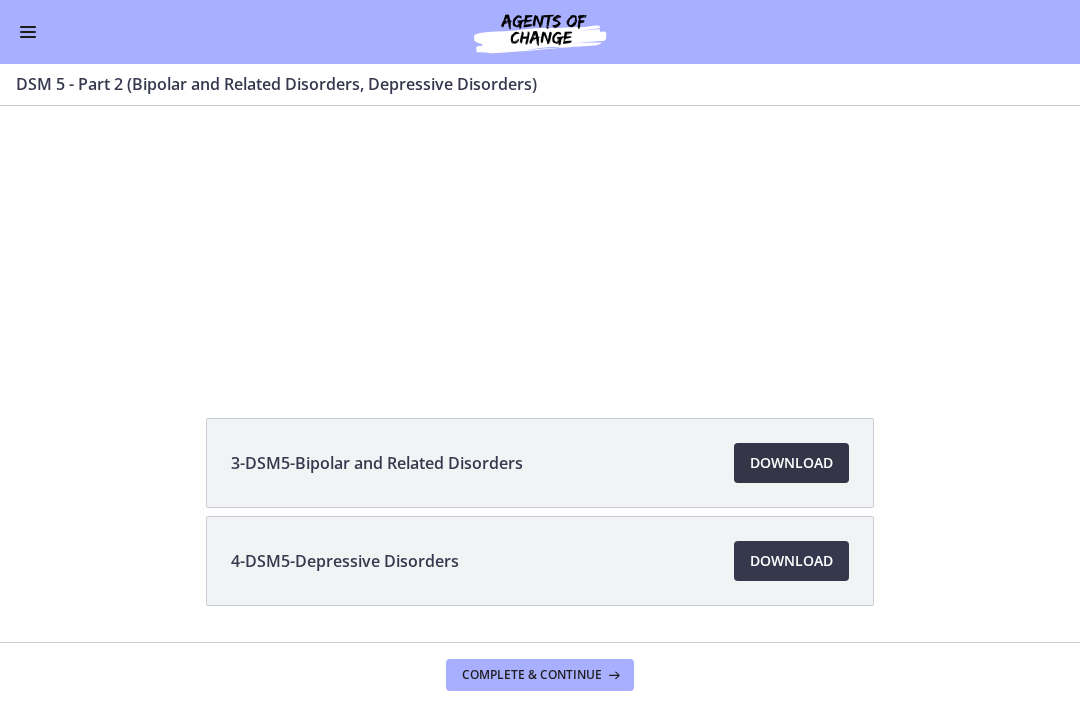 click on "Download
Opens in a new window" at bounding box center [791, 463] 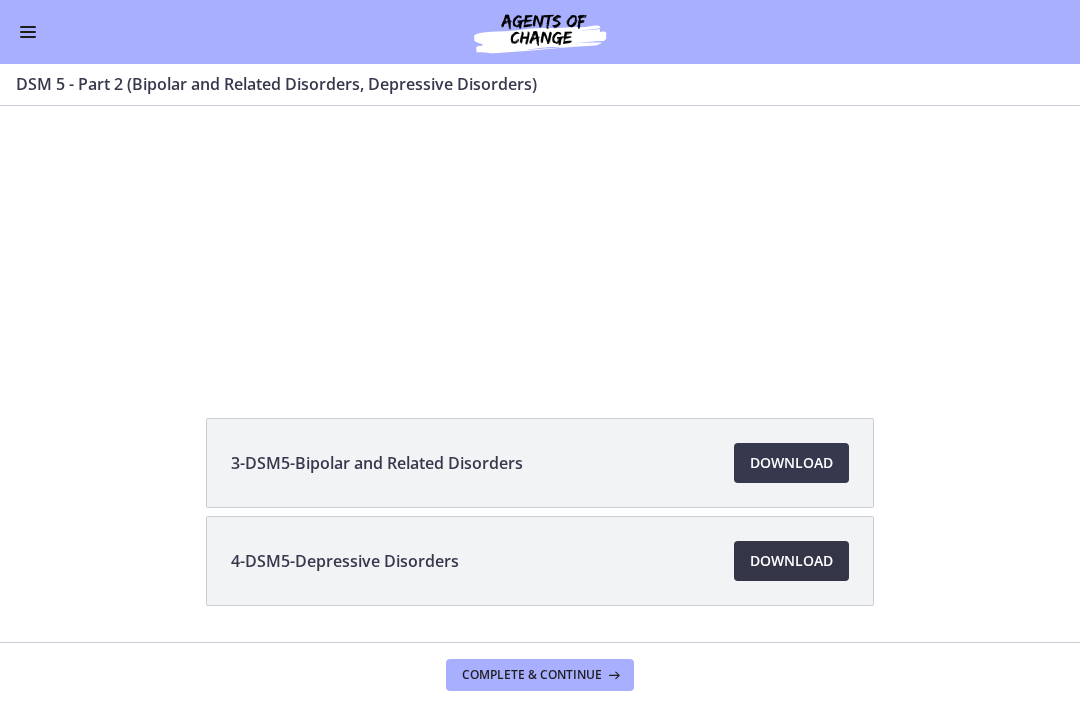 click on "Download
Opens in a new window" at bounding box center (791, 561) 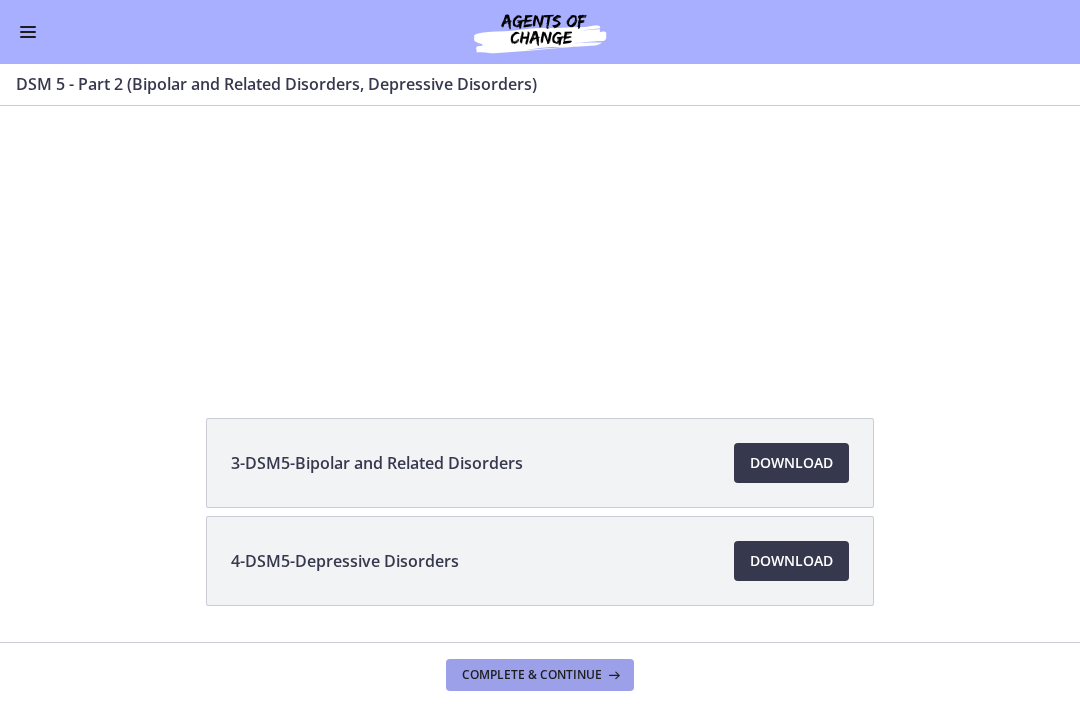 click on "Complete & continue" at bounding box center [532, 675] 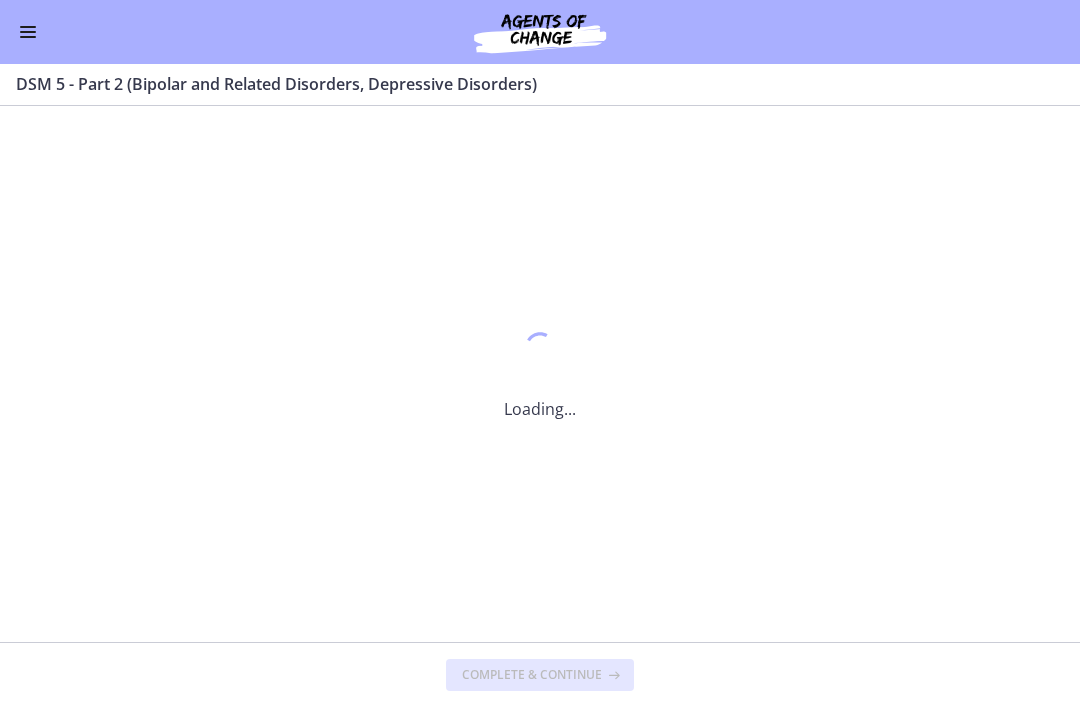scroll, scrollTop: 0, scrollLeft: 0, axis: both 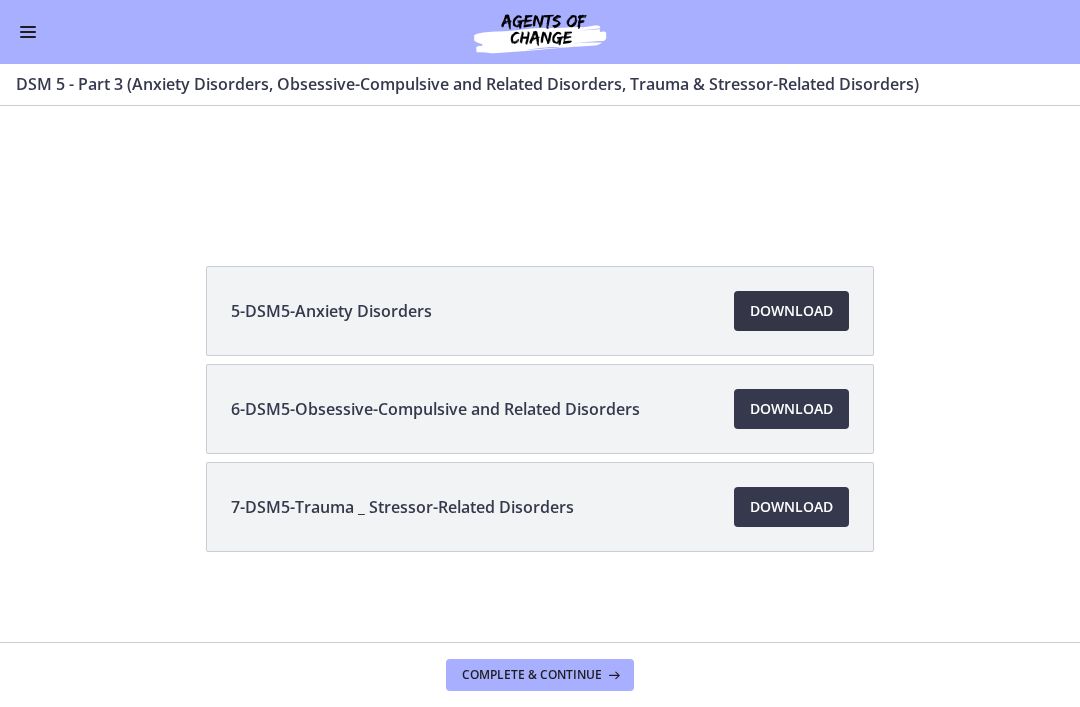 click on "Download
Opens in a new window" at bounding box center (791, 311) 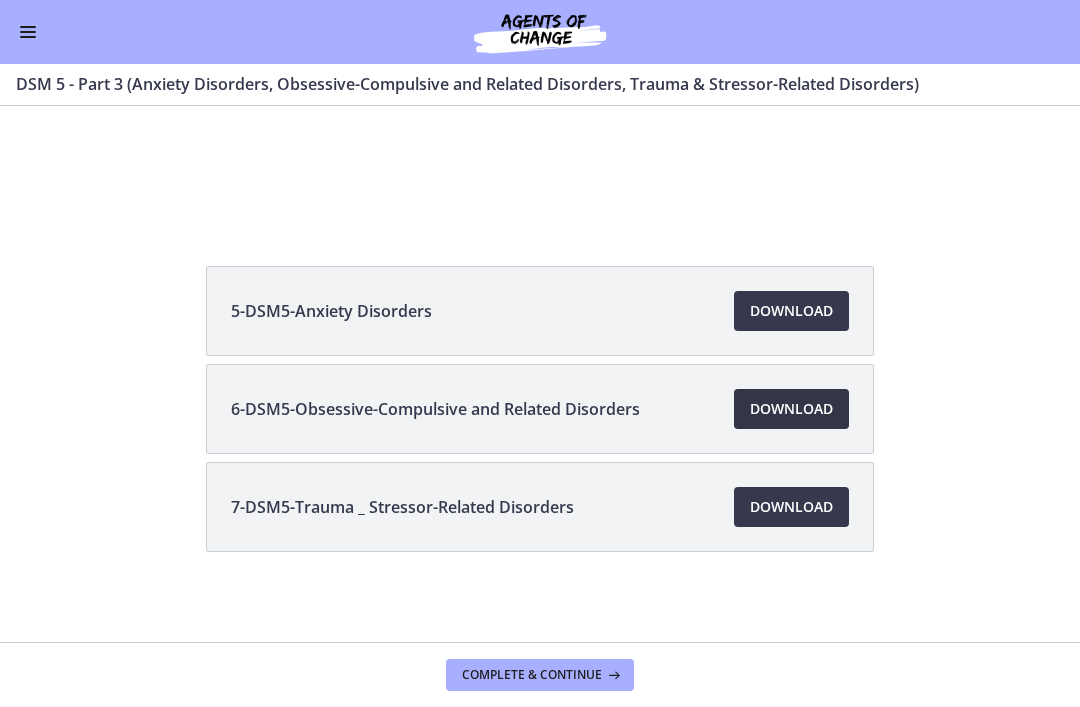 click on "Download
Opens in a new window" at bounding box center (791, 409) 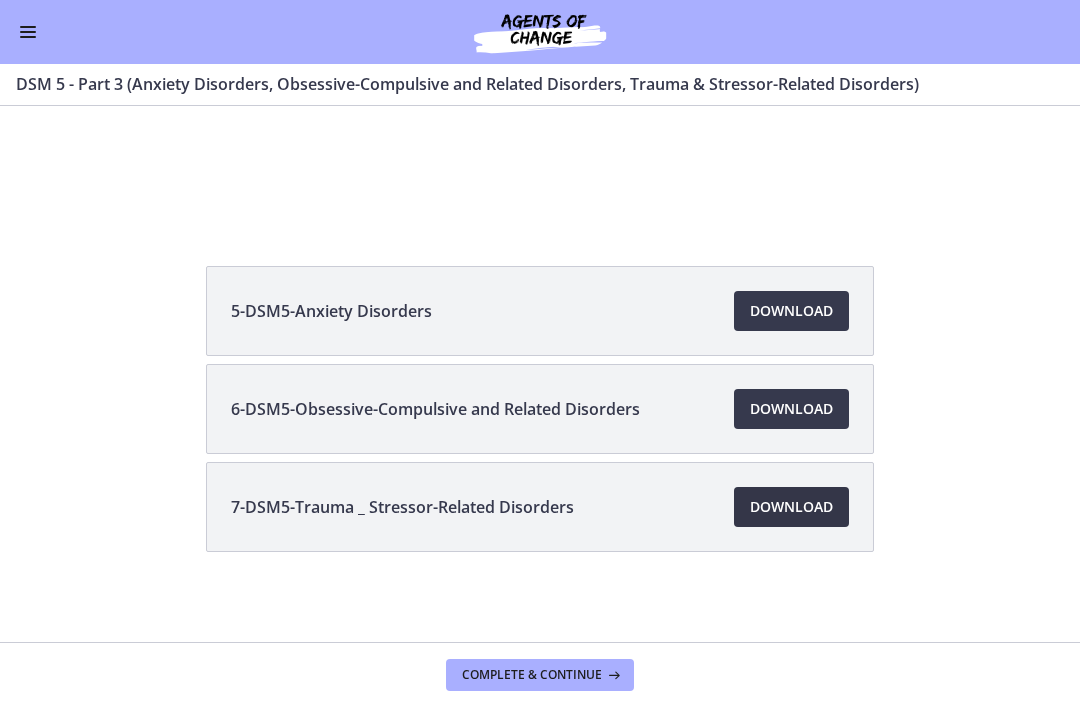 click on "Download
Opens in a new window" at bounding box center [791, 507] 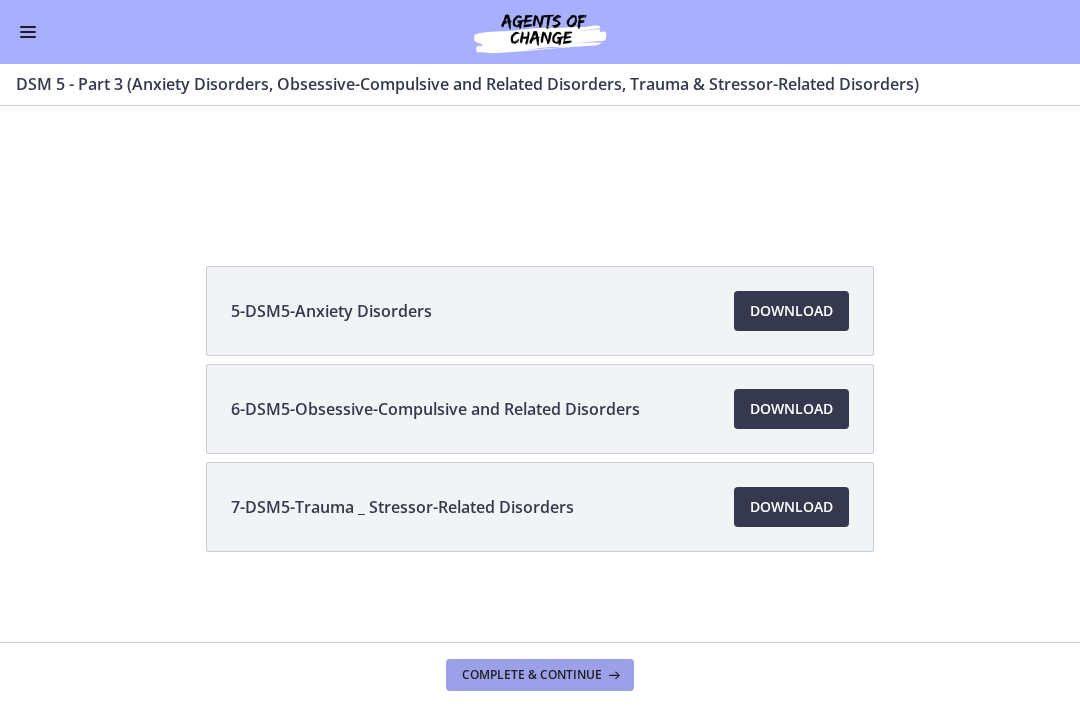 click on "Complete & continue" at bounding box center (532, 675) 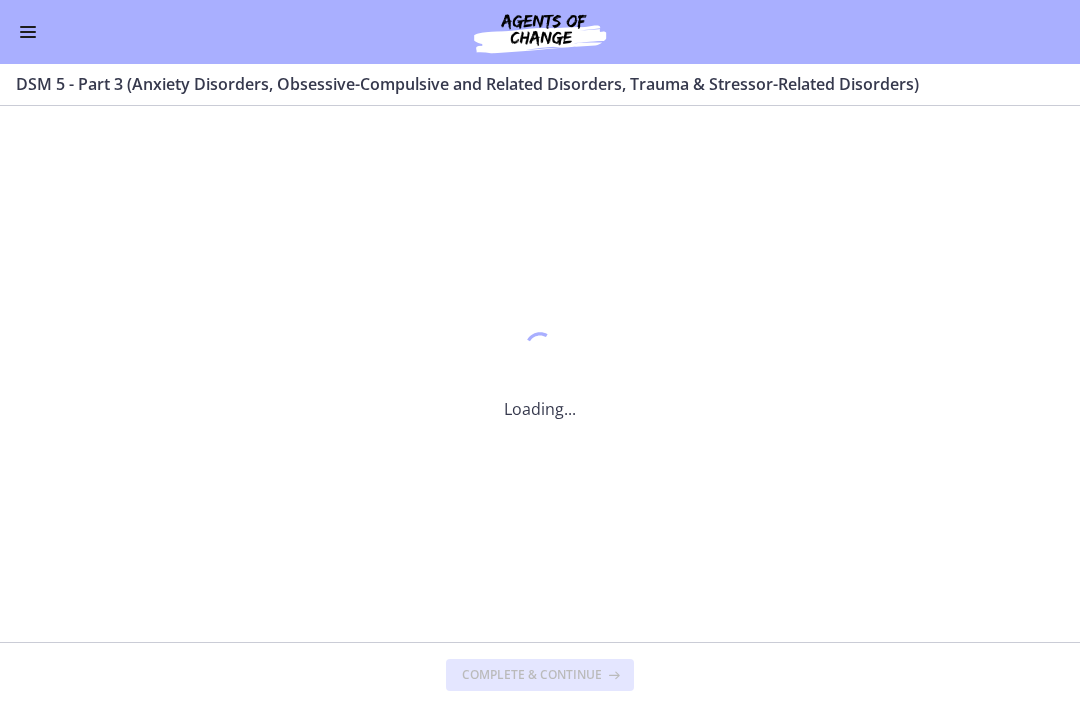 scroll, scrollTop: 0, scrollLeft: 0, axis: both 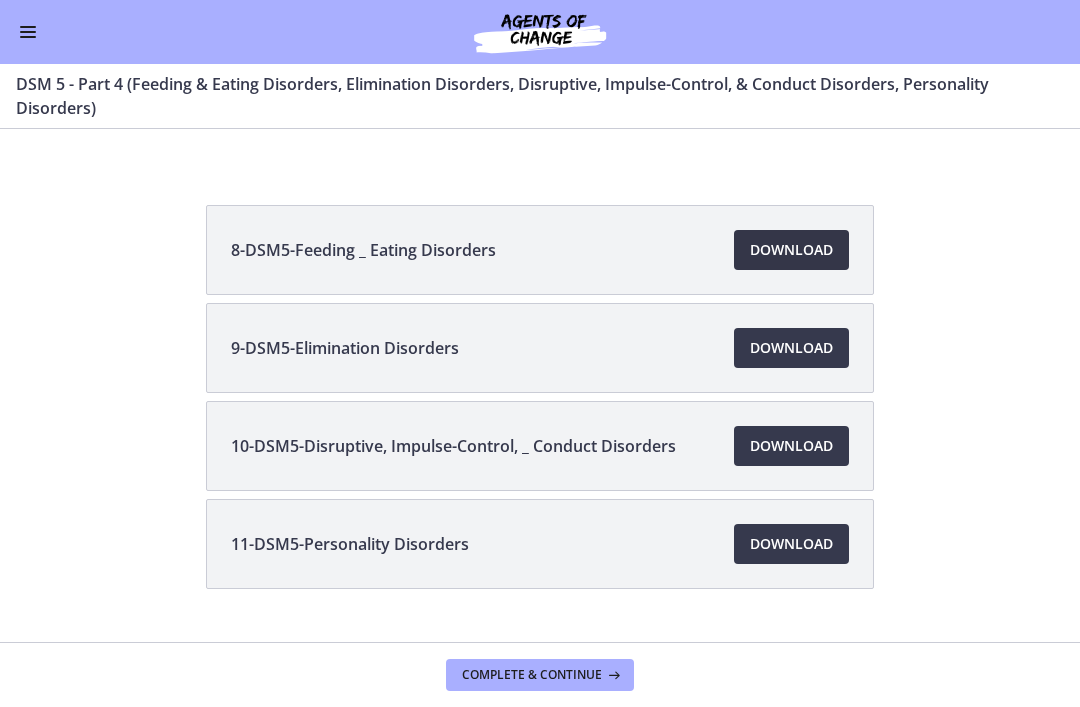 click on "Download
Opens in a new window" at bounding box center [791, 250] 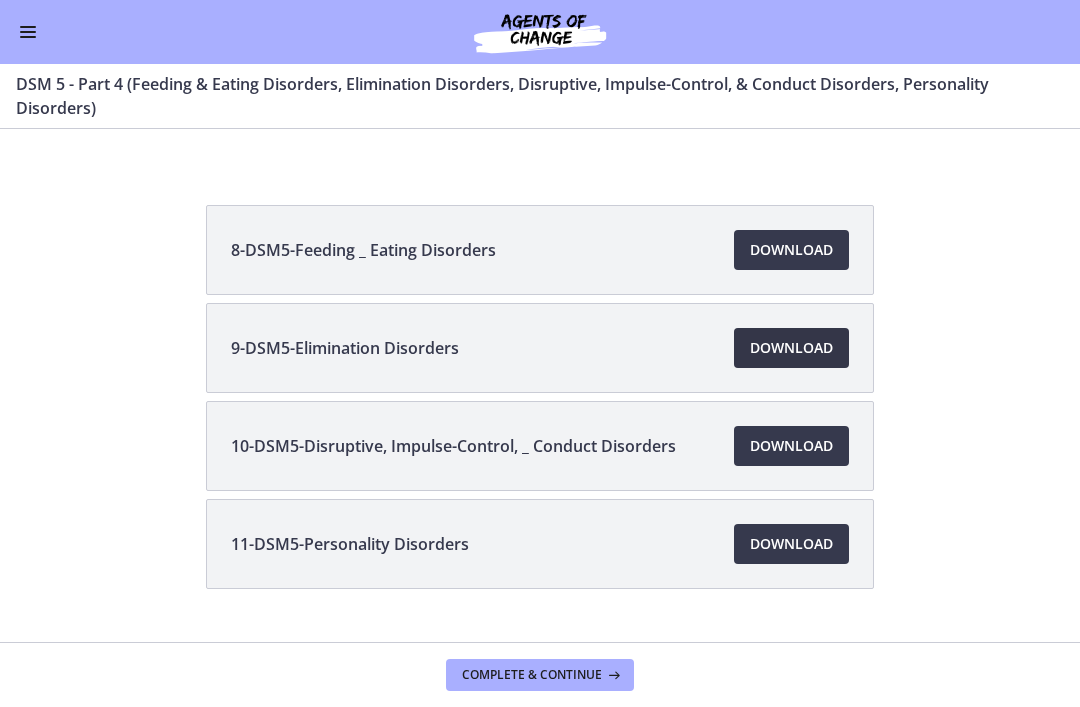 click on "Download
Opens in a new window" at bounding box center [791, 348] 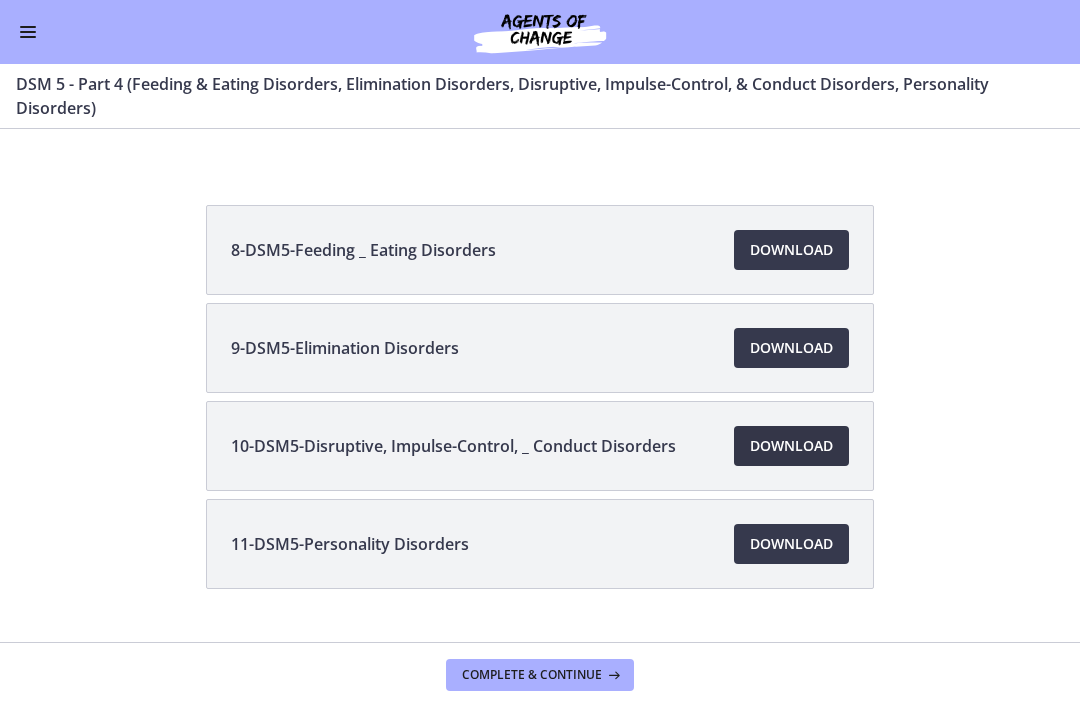click on "Download
Opens in a new window" at bounding box center (791, 446) 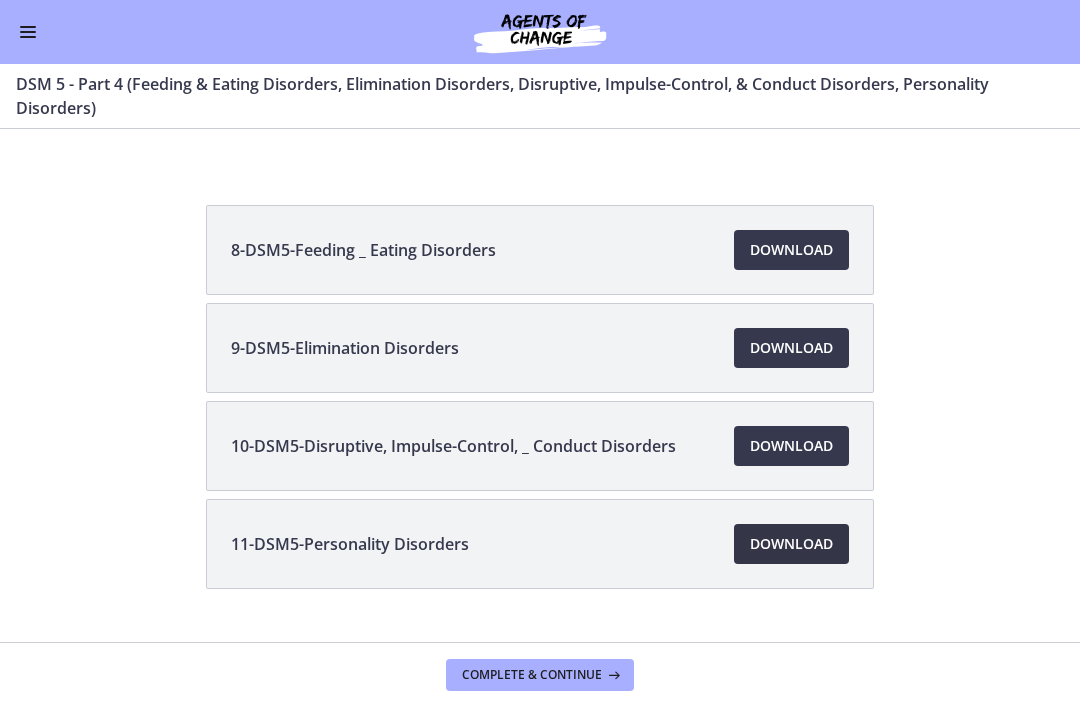 click on "Download
Opens in a new window" at bounding box center (791, 544) 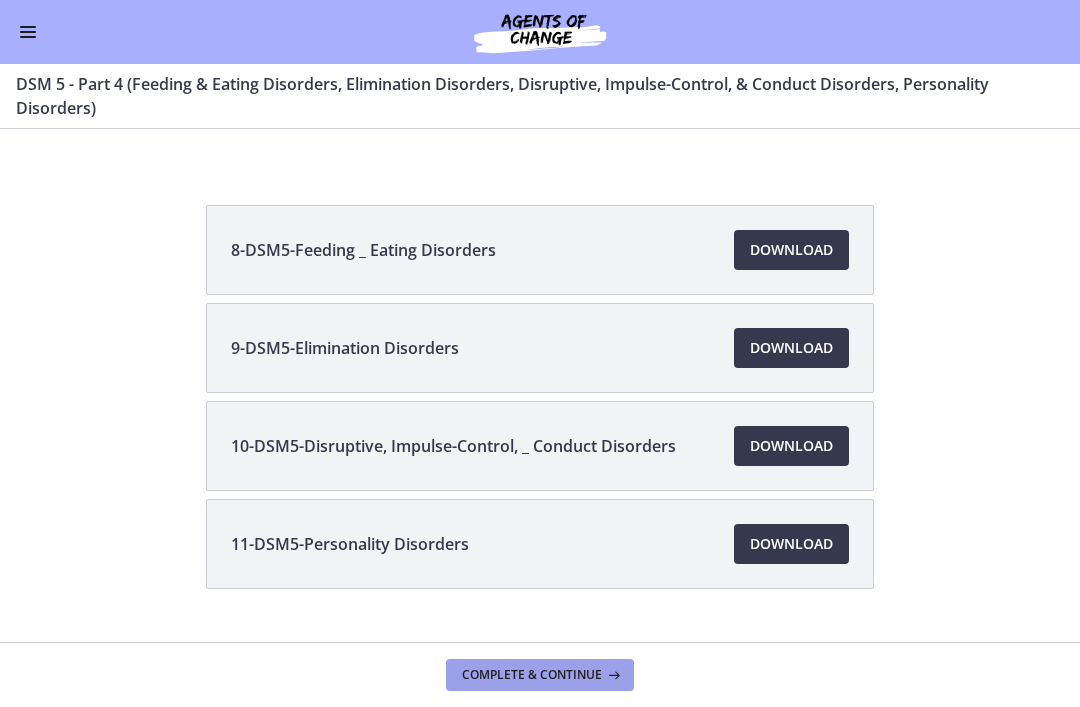 click on "Complete & continue" at bounding box center [540, 675] 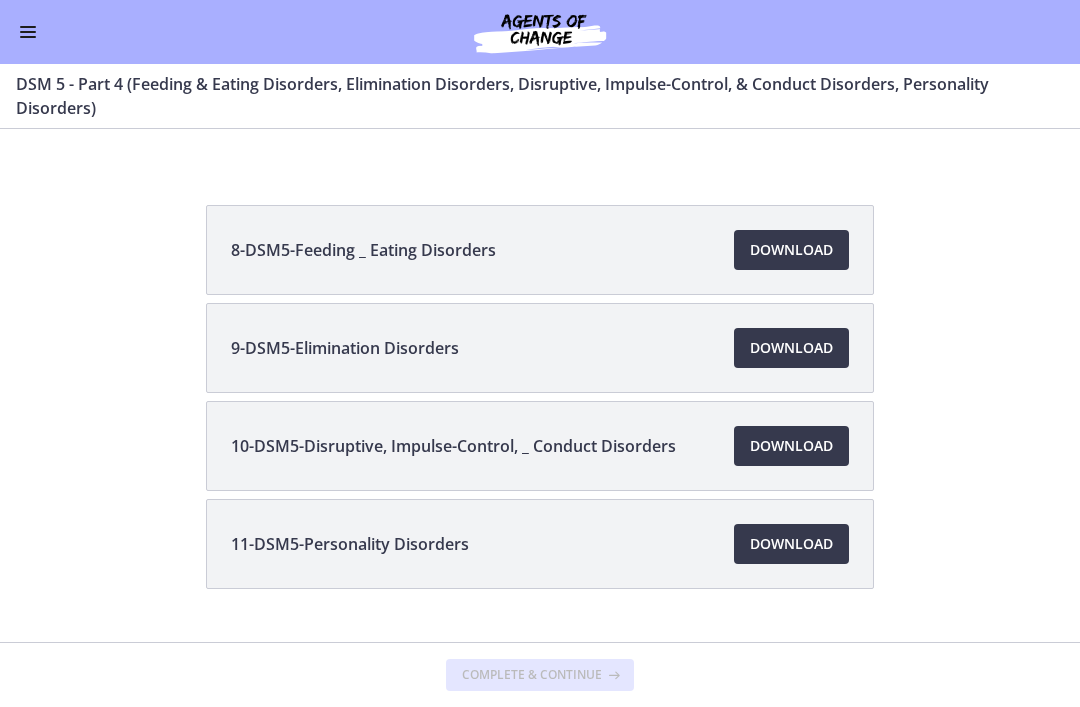 scroll, scrollTop: 0, scrollLeft: 0, axis: both 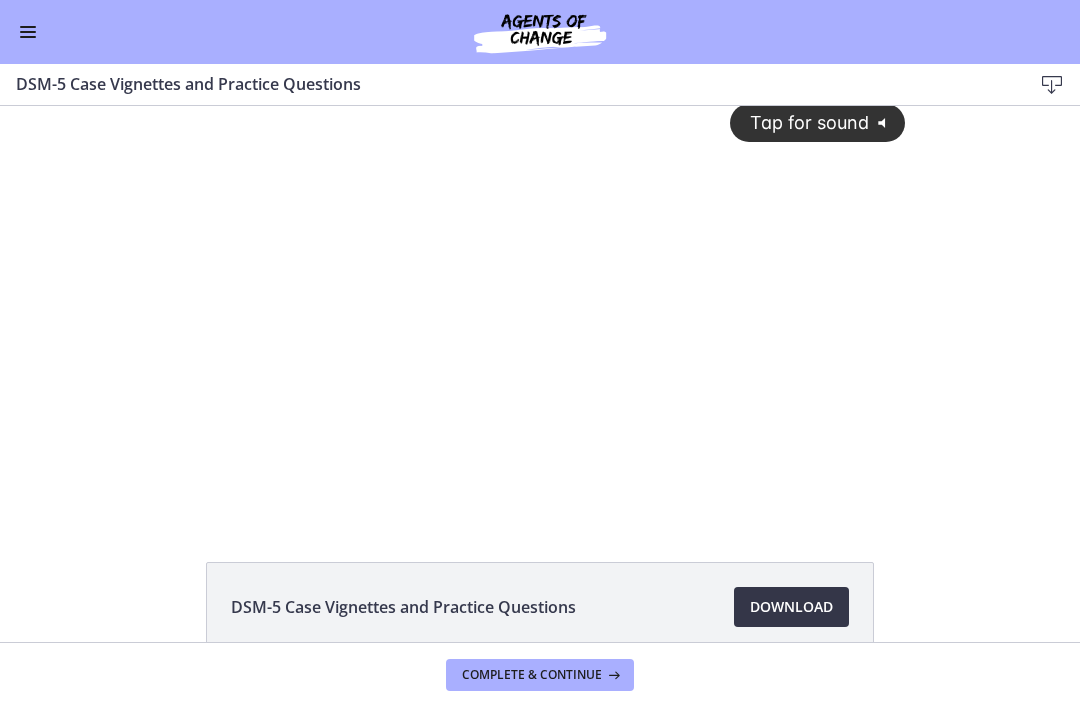 click on "Download
Opens in a new window" at bounding box center [791, 607] 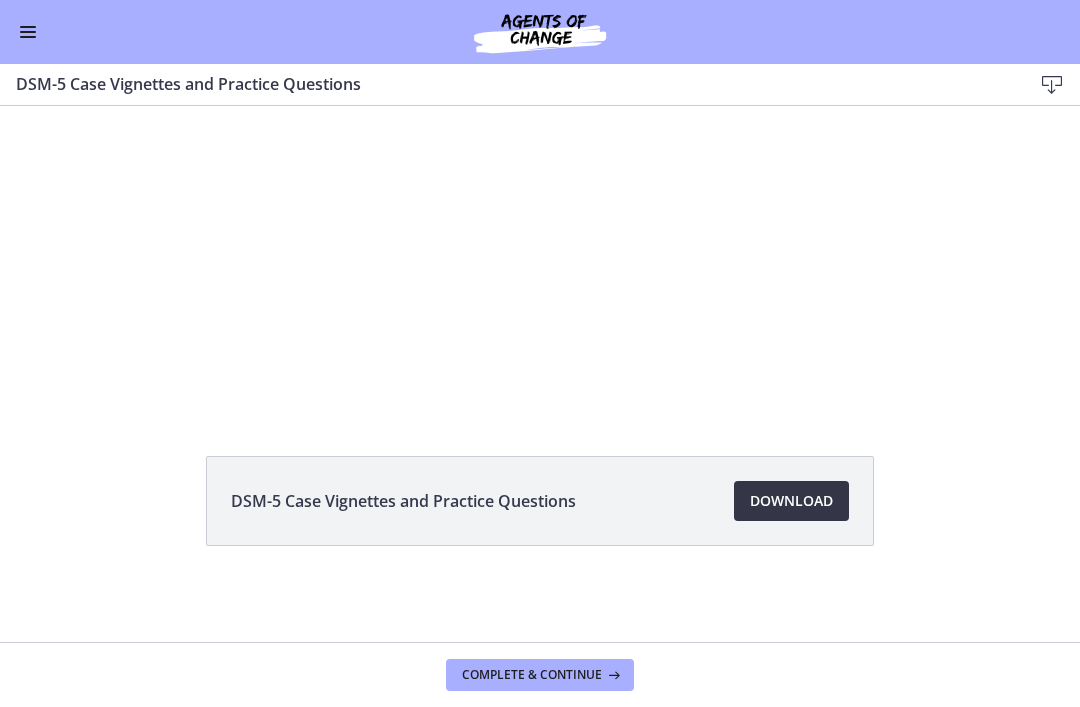 scroll, scrollTop: 120, scrollLeft: 0, axis: vertical 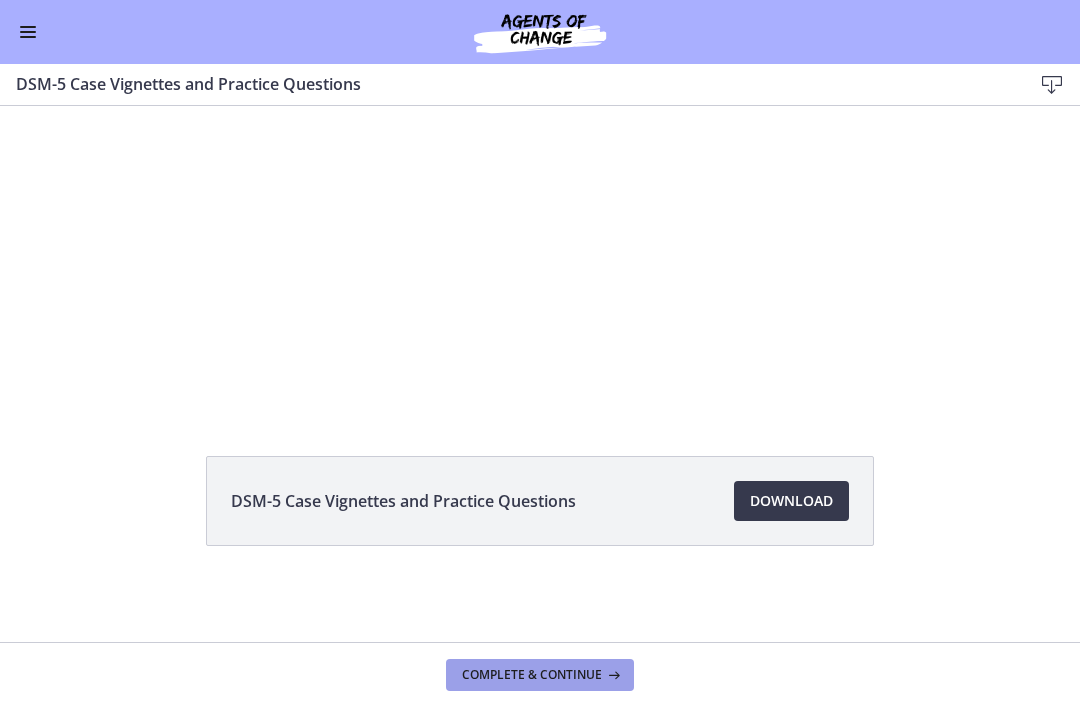 click on "Complete & continue" at bounding box center [532, 675] 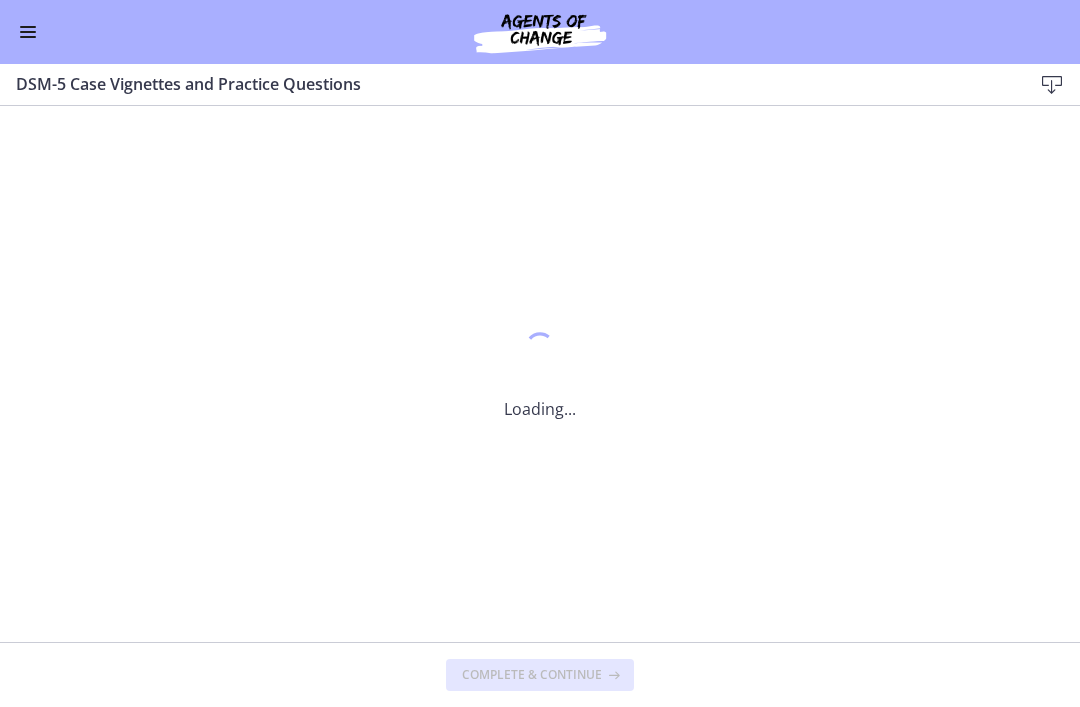 scroll, scrollTop: 0, scrollLeft: 0, axis: both 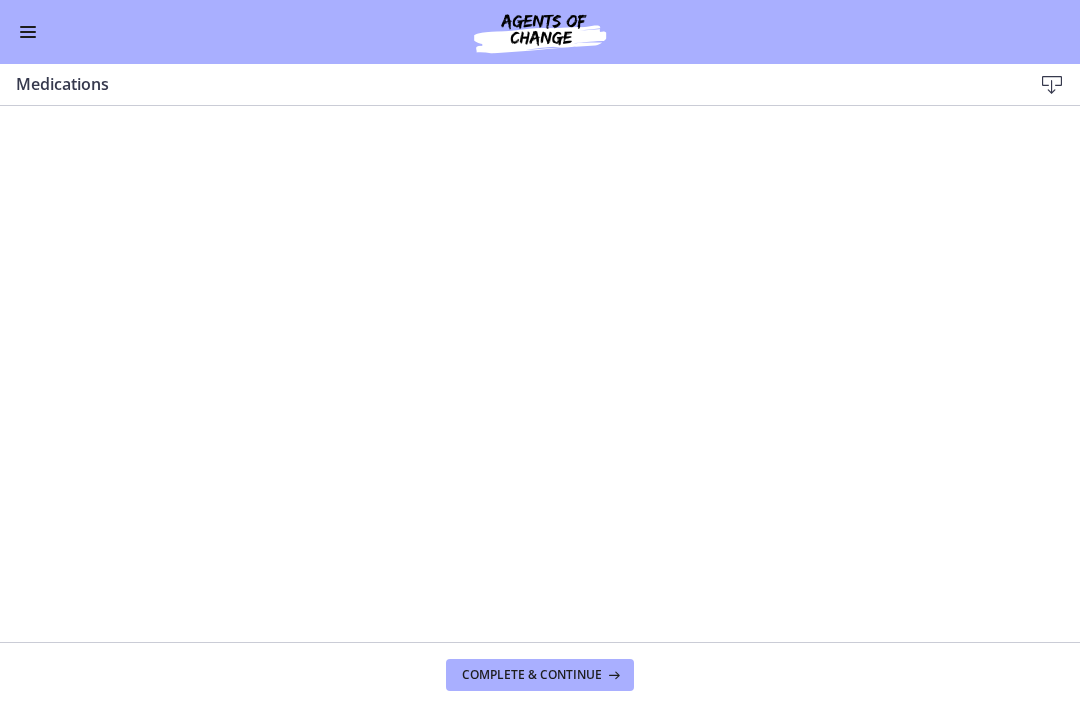 click at bounding box center (1052, 85) 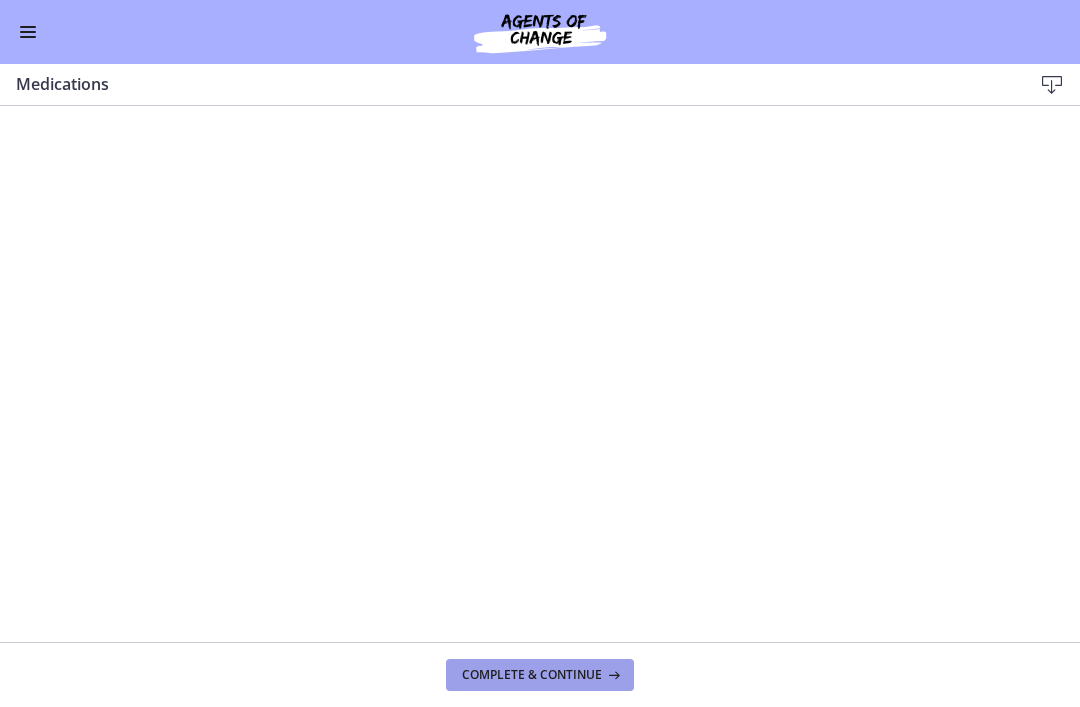 click on "Complete & continue" at bounding box center [532, 675] 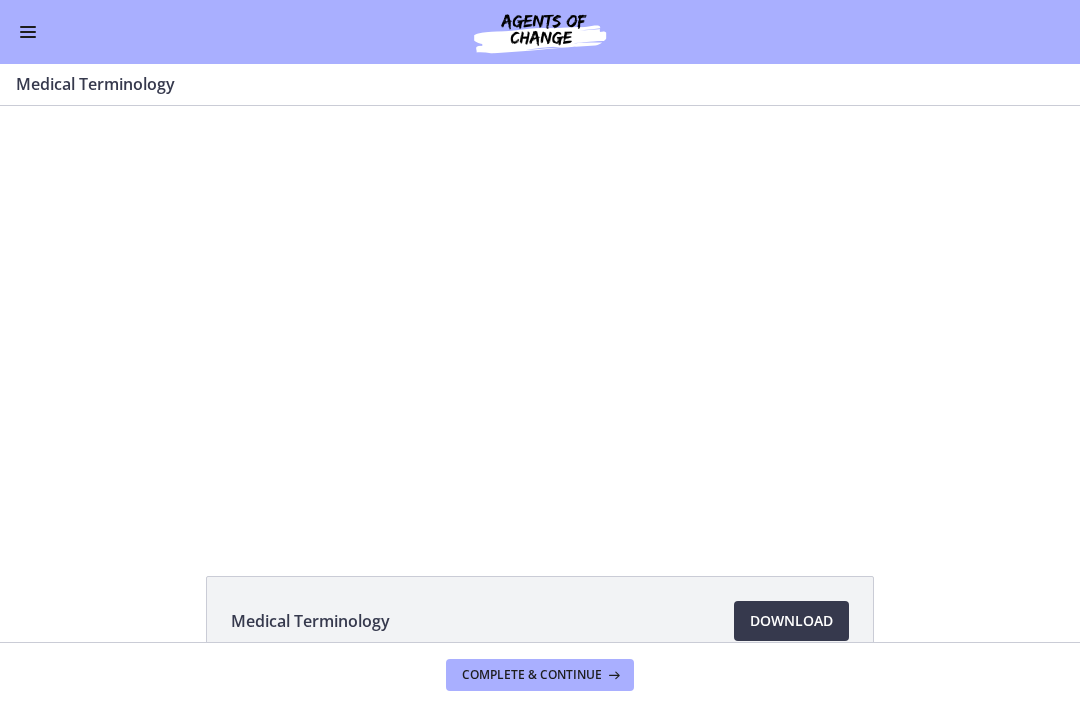 scroll, scrollTop: 0, scrollLeft: 0, axis: both 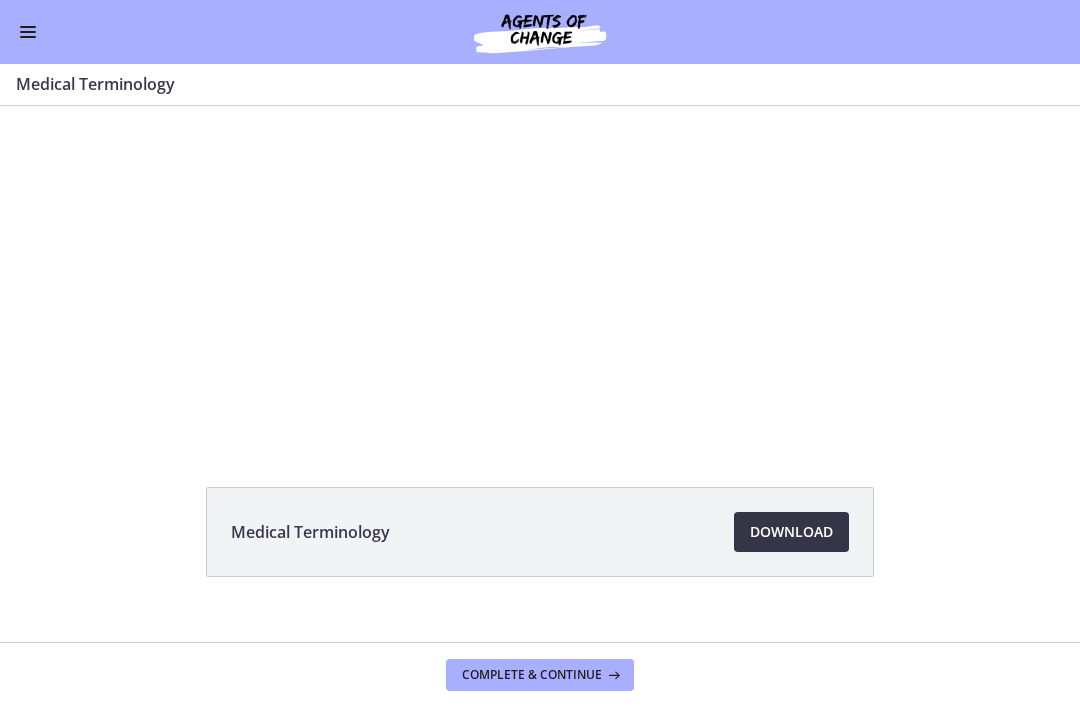 click on "Download
Opens in a new window" at bounding box center (791, 532) 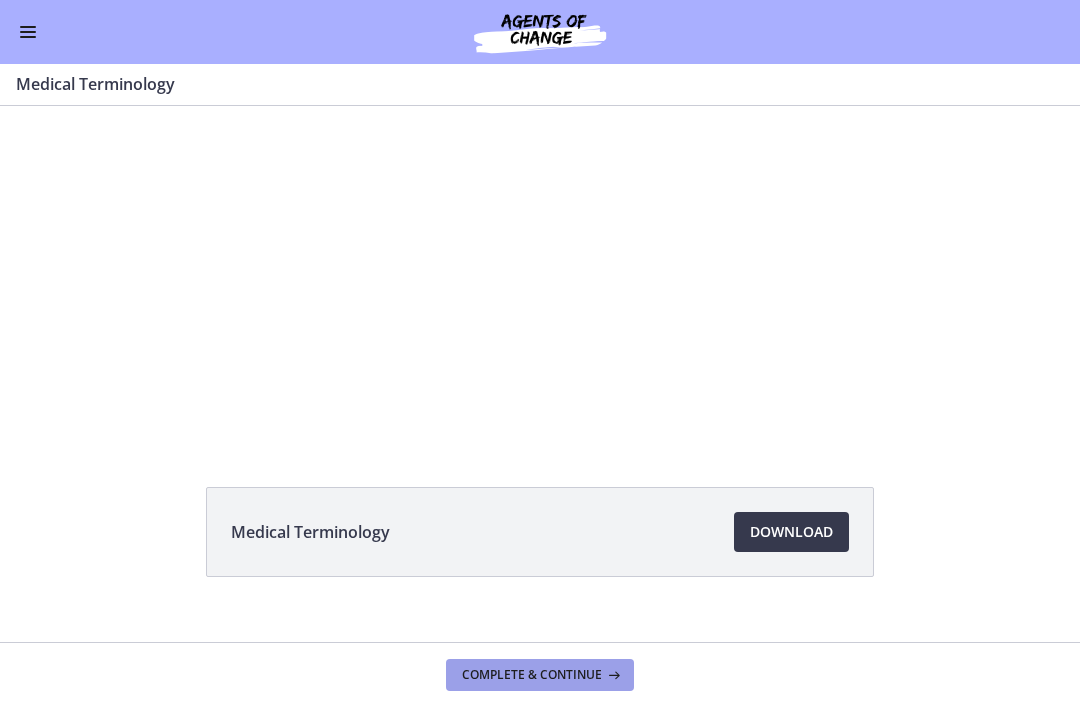 click on "Complete & continue" at bounding box center [540, 675] 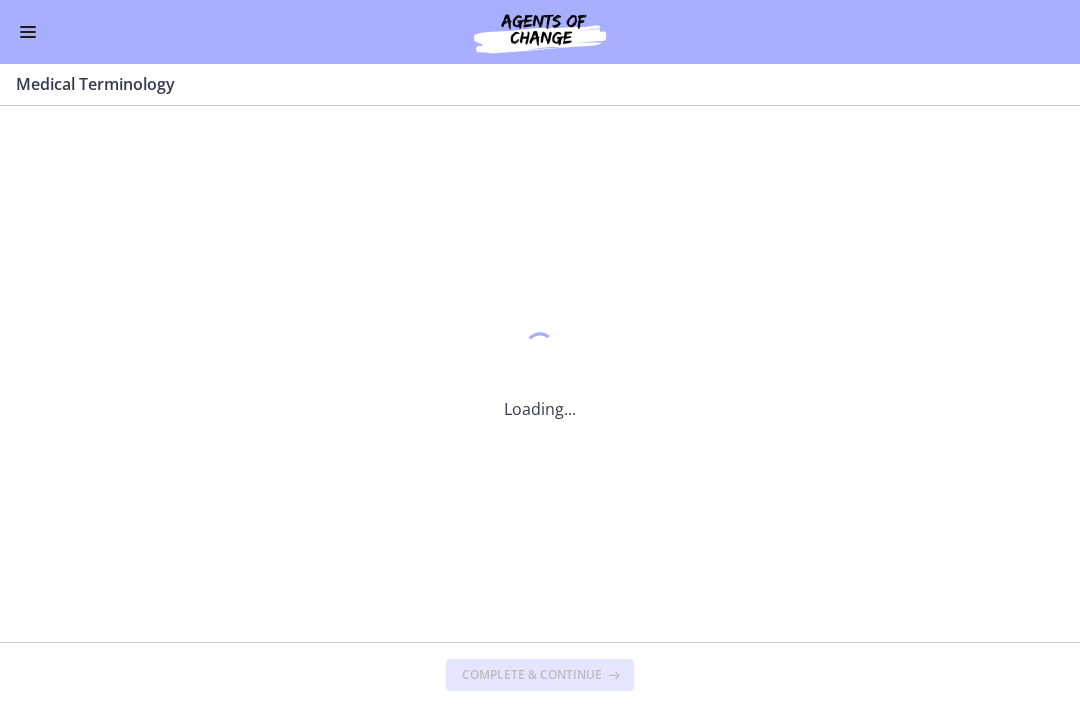 scroll, scrollTop: 0, scrollLeft: 0, axis: both 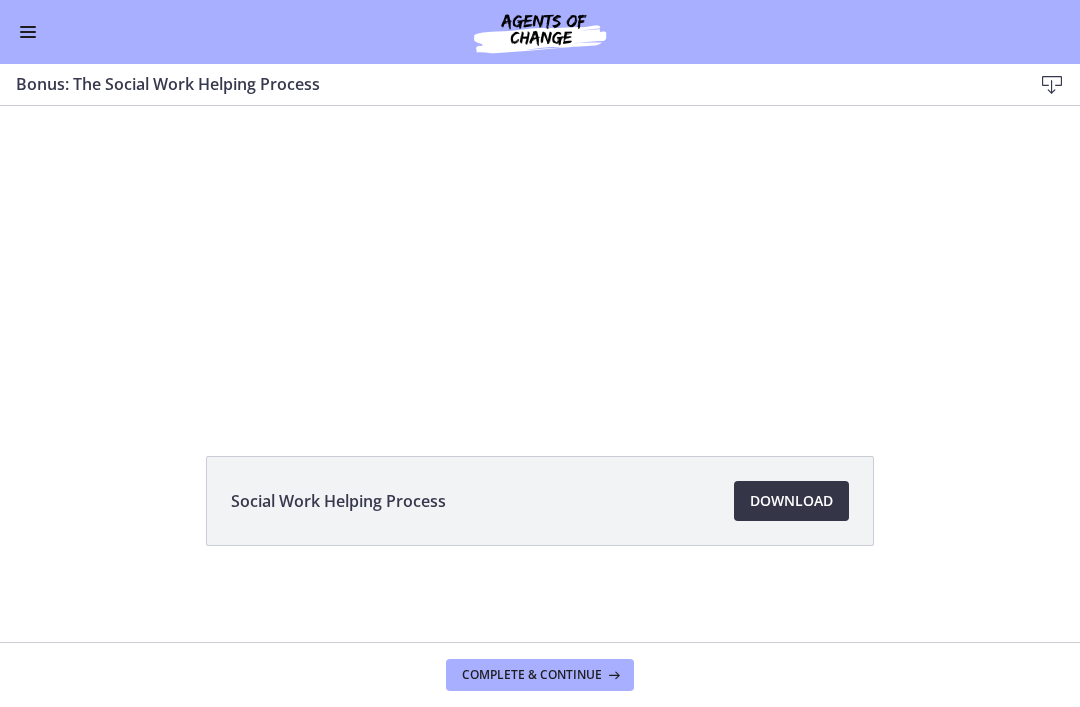 click on "Download
Opens in a new window" at bounding box center (791, 501) 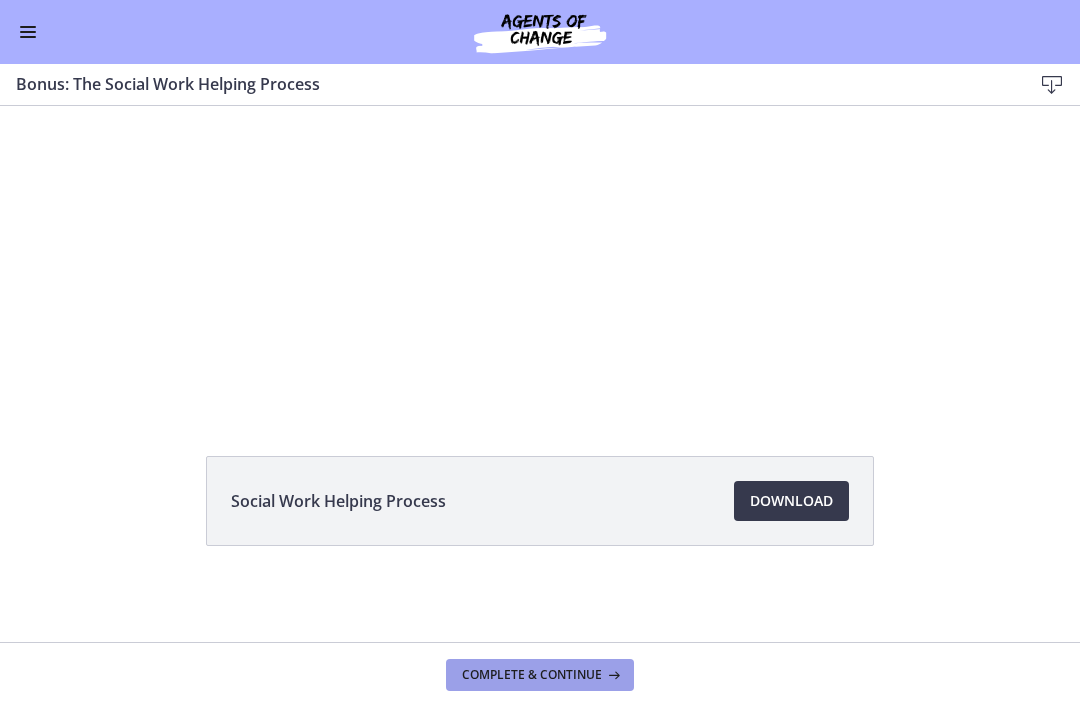 click on "Complete & continue" at bounding box center [540, 675] 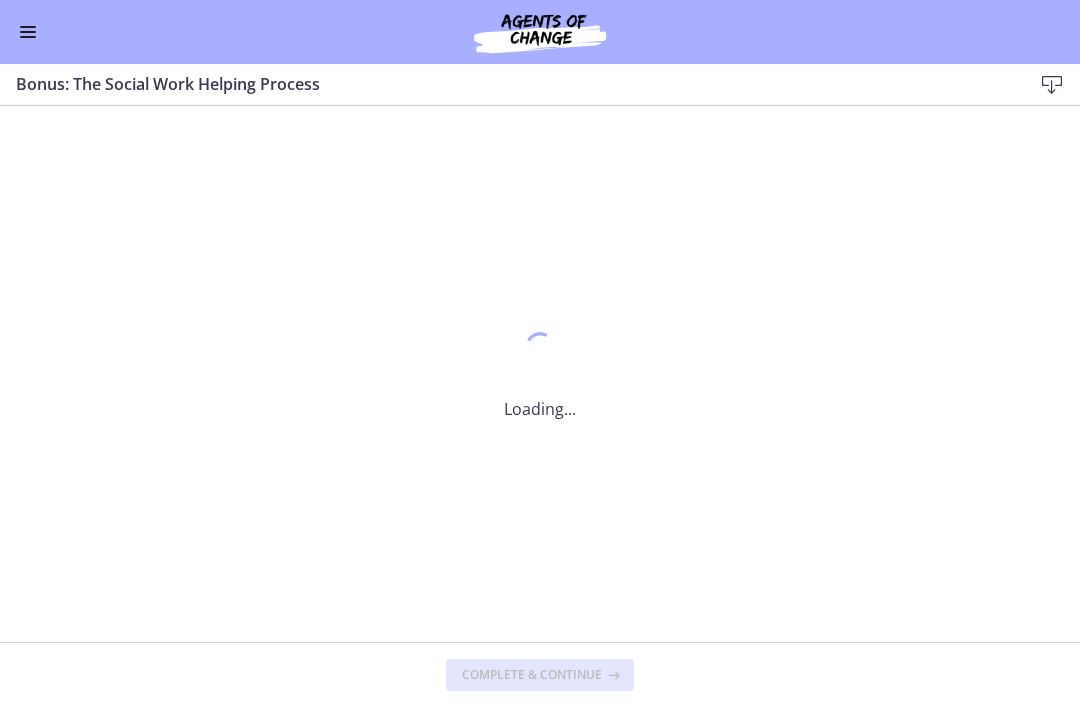 scroll, scrollTop: 0, scrollLeft: 0, axis: both 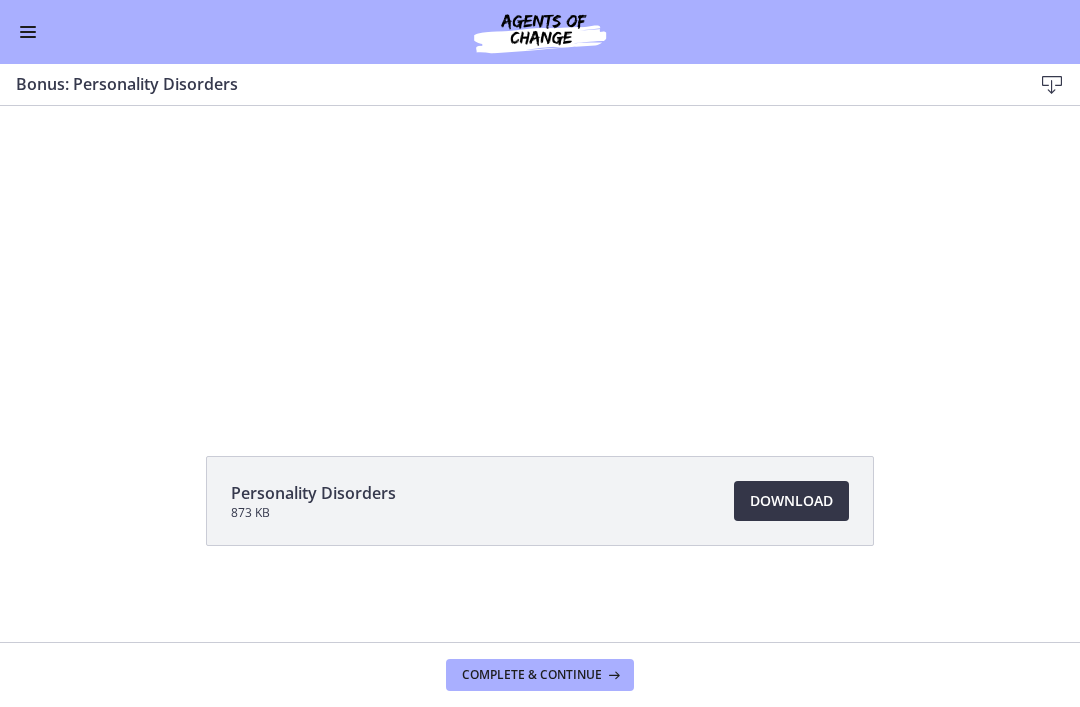 click on "Download
Opens in a new window" at bounding box center (791, 501) 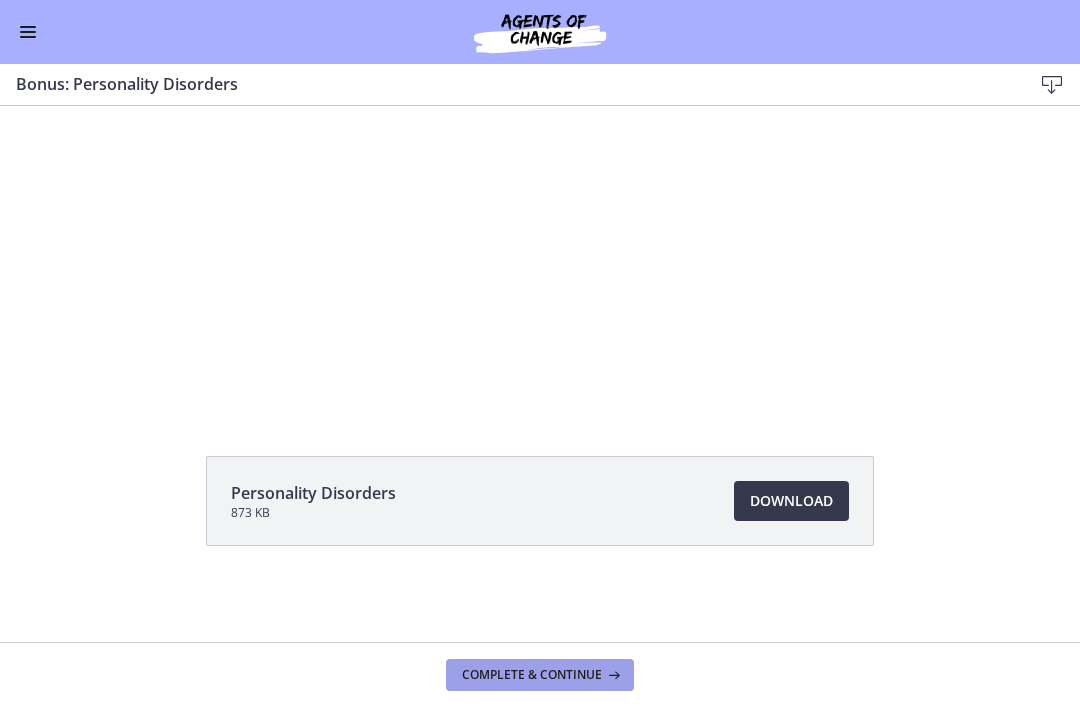 click on "Complete & continue" at bounding box center [532, 675] 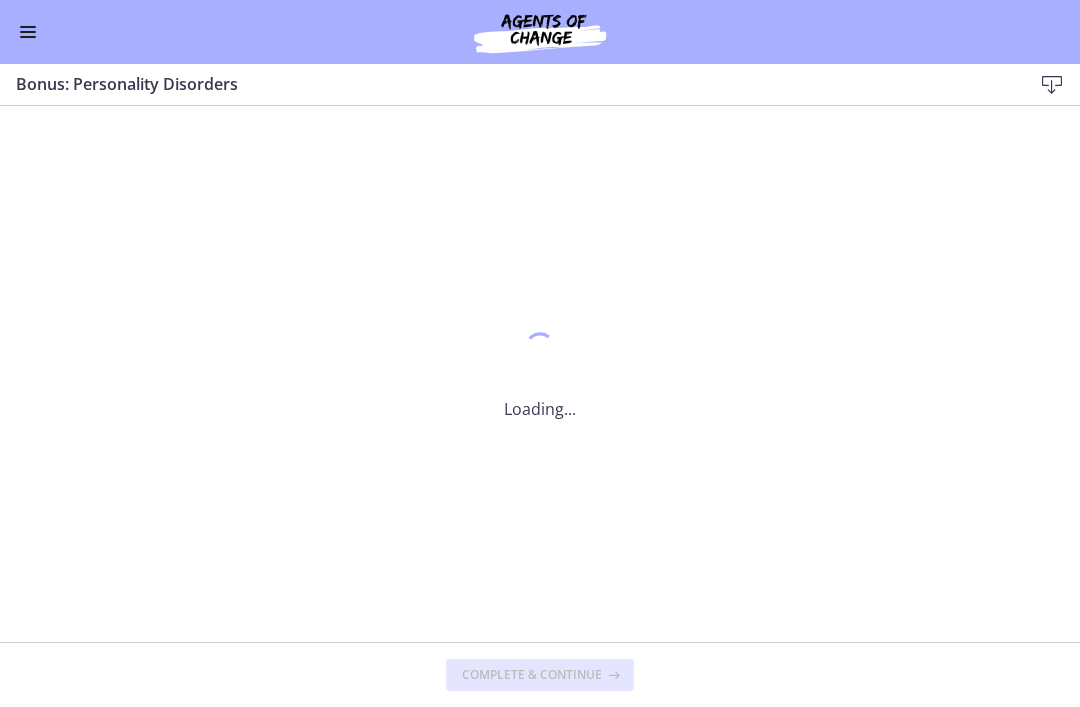 scroll, scrollTop: 0, scrollLeft: 0, axis: both 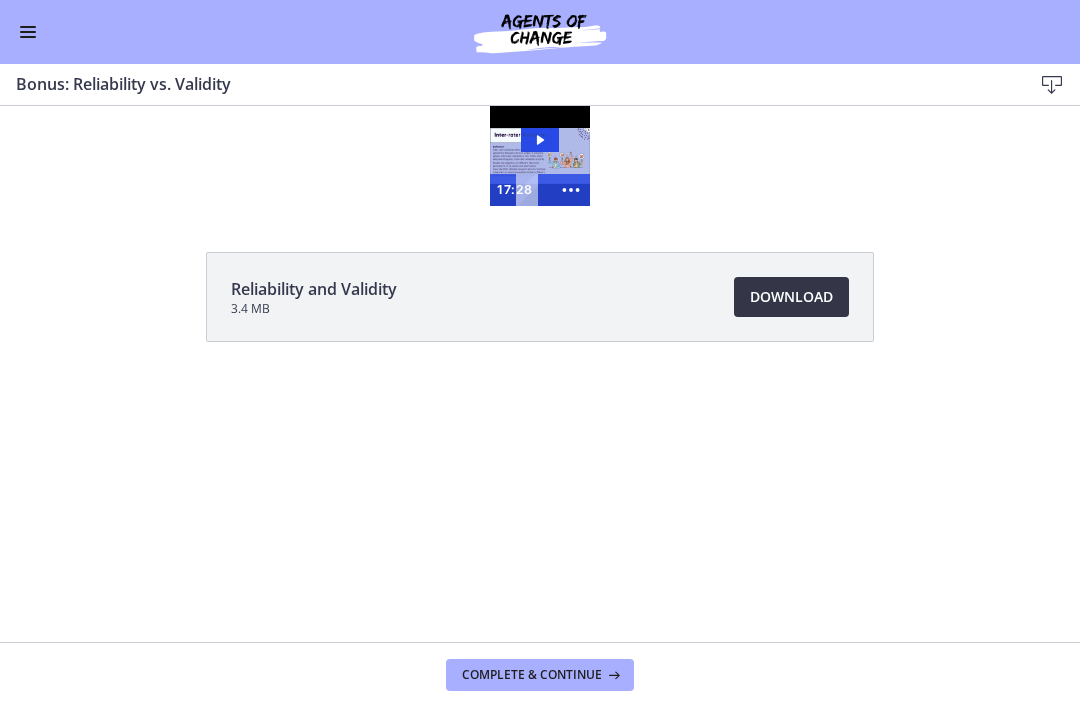 click on "Download
Opens in a new window" at bounding box center [791, 297] 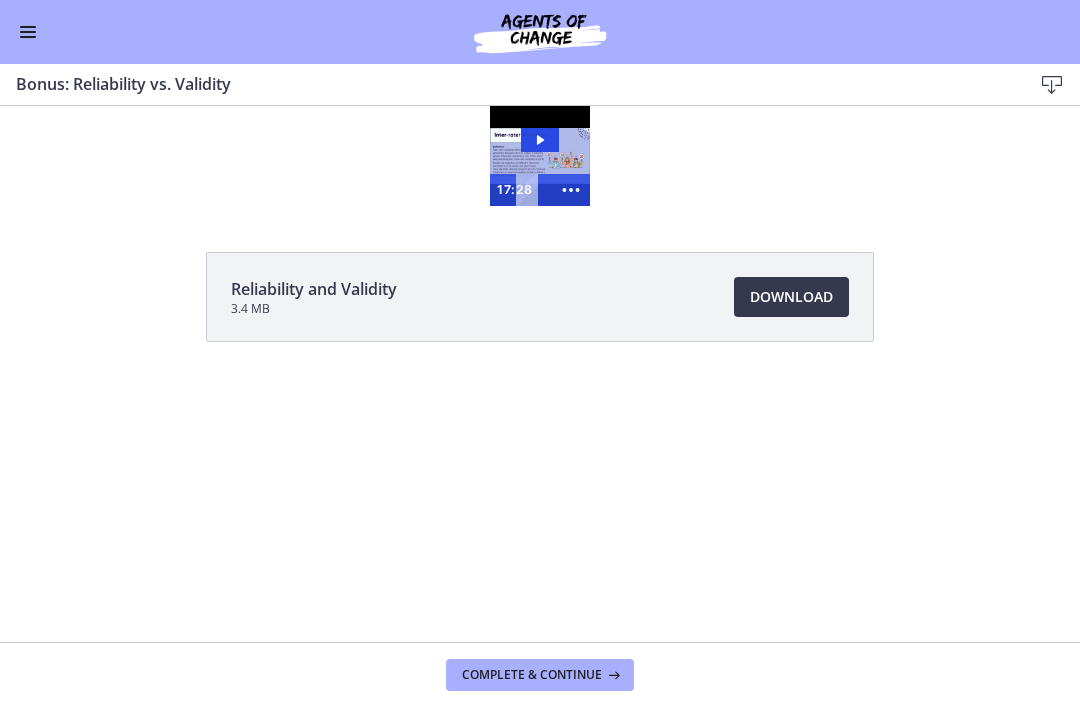 click at bounding box center [28, 32] 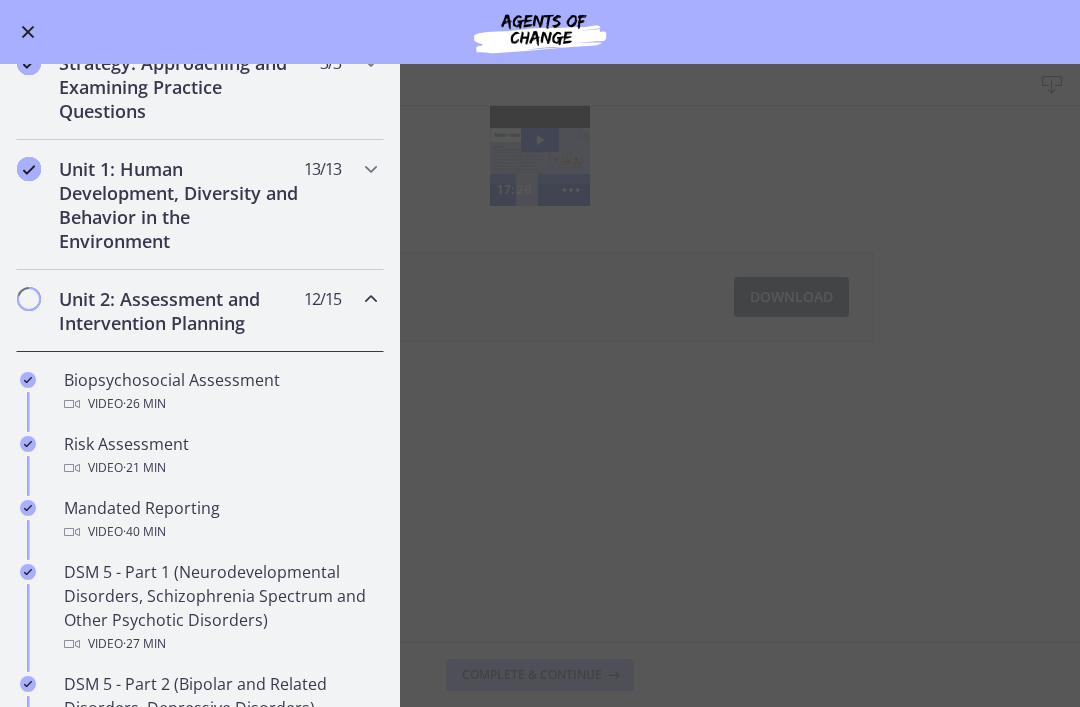 scroll, scrollTop: 340, scrollLeft: 0, axis: vertical 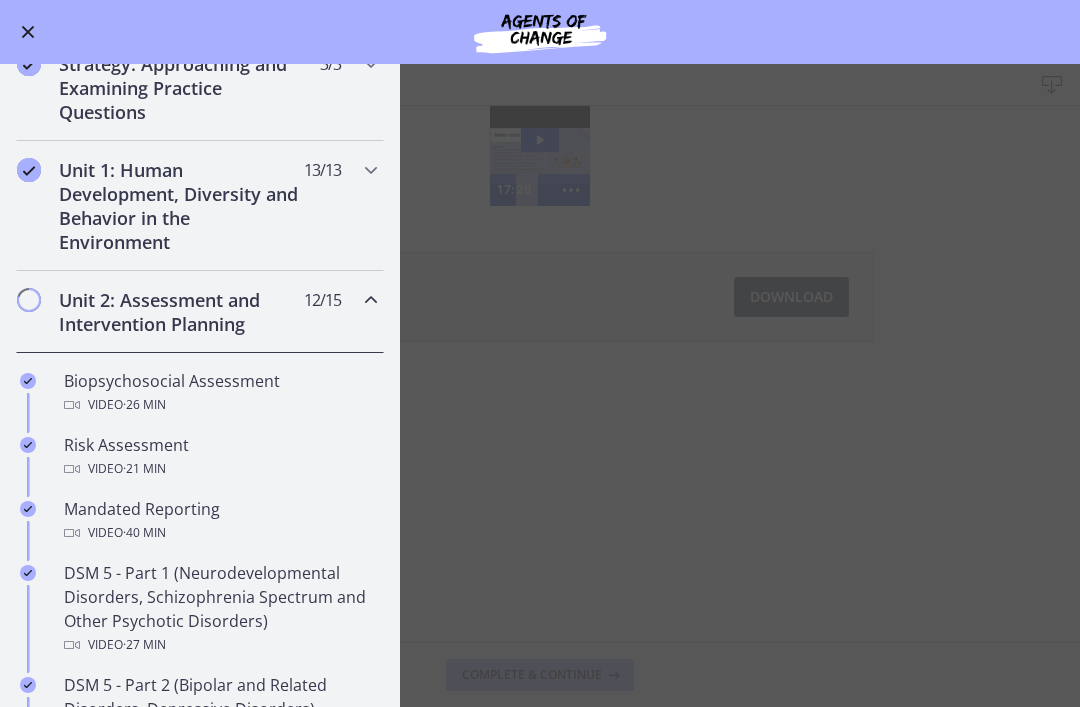 click on "Unit 2: Assessment and Intervention Planning" at bounding box center [181, 312] 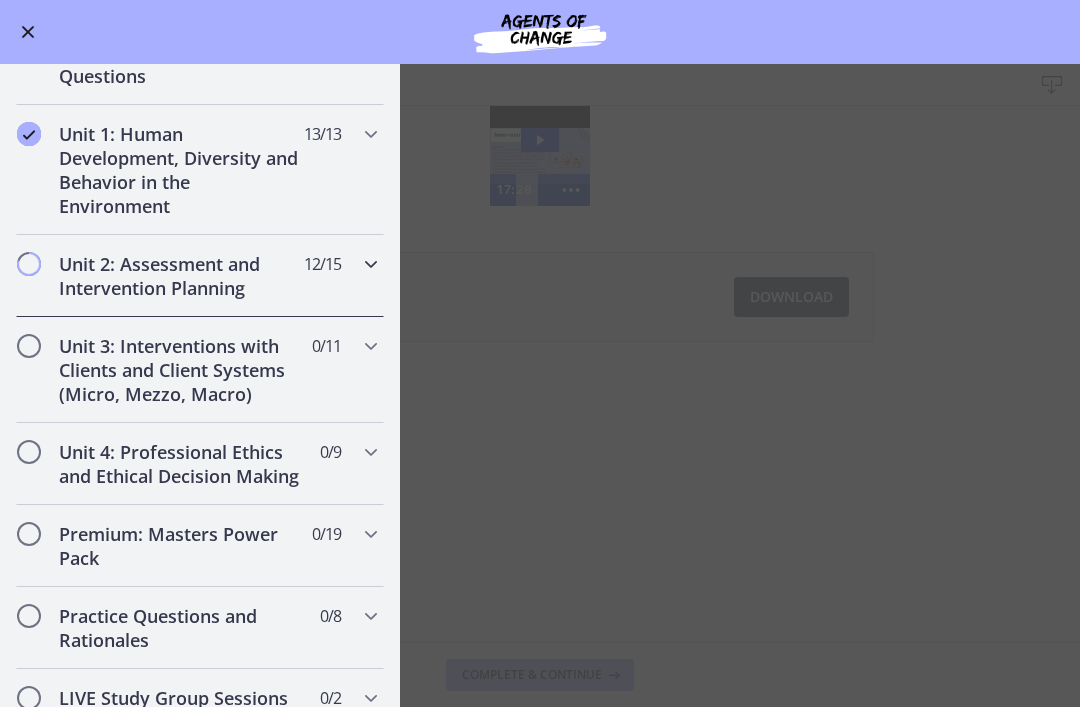 scroll, scrollTop: 397, scrollLeft: 0, axis: vertical 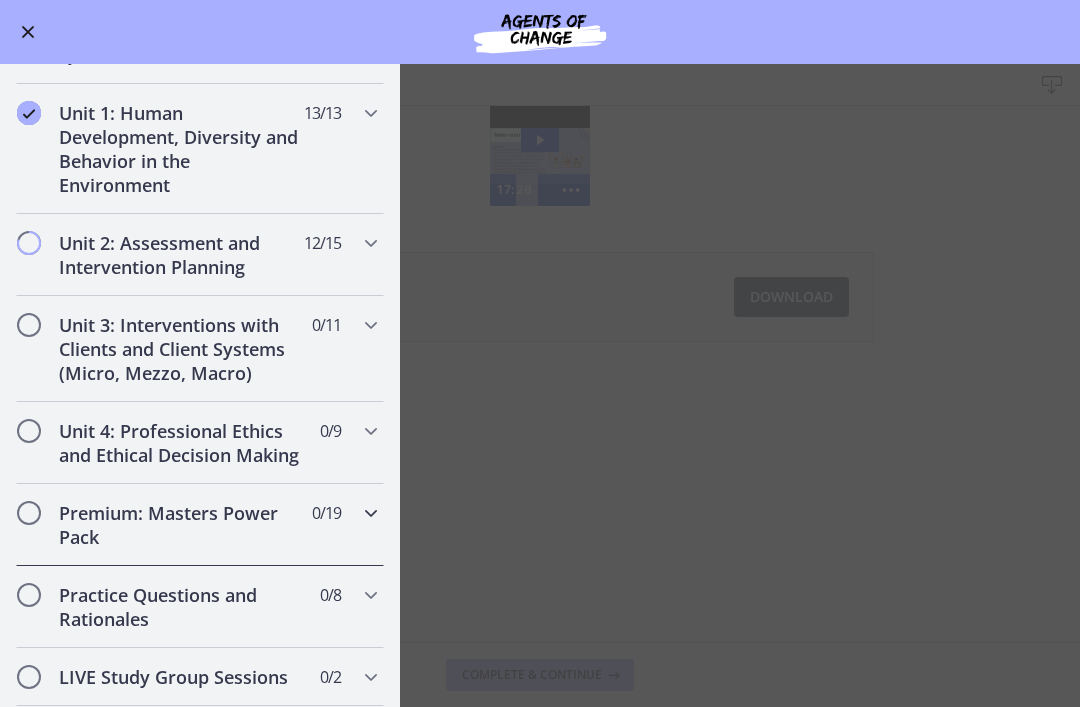 click on "Premium: Masters Power Pack" at bounding box center (181, 525) 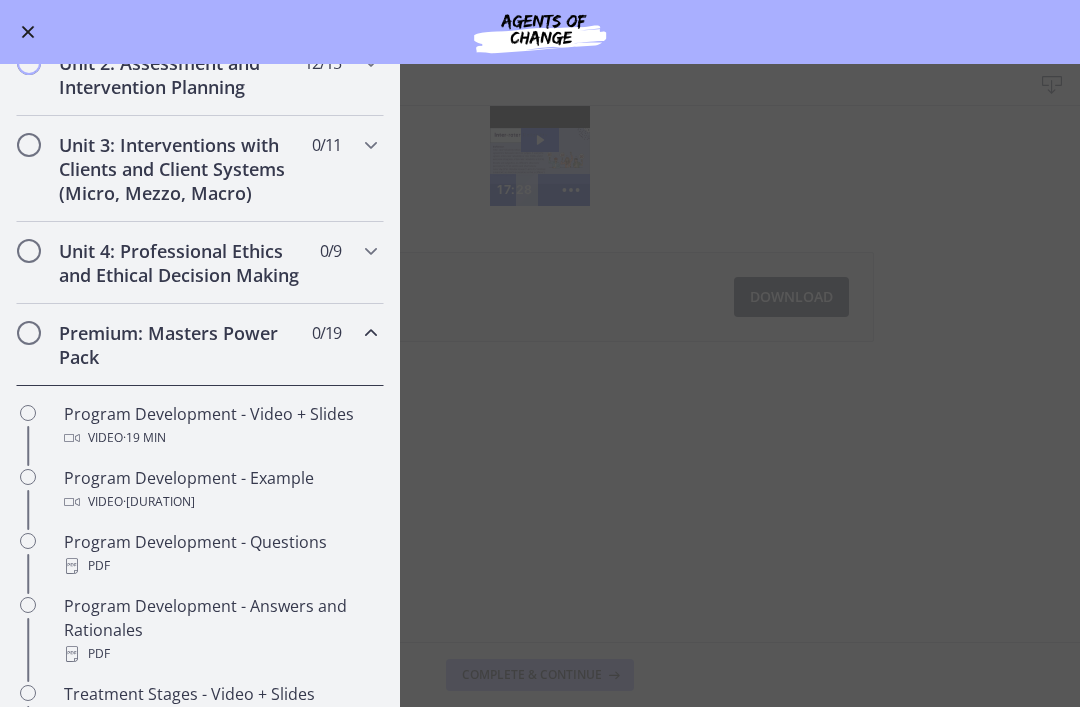 scroll, scrollTop: 565, scrollLeft: 0, axis: vertical 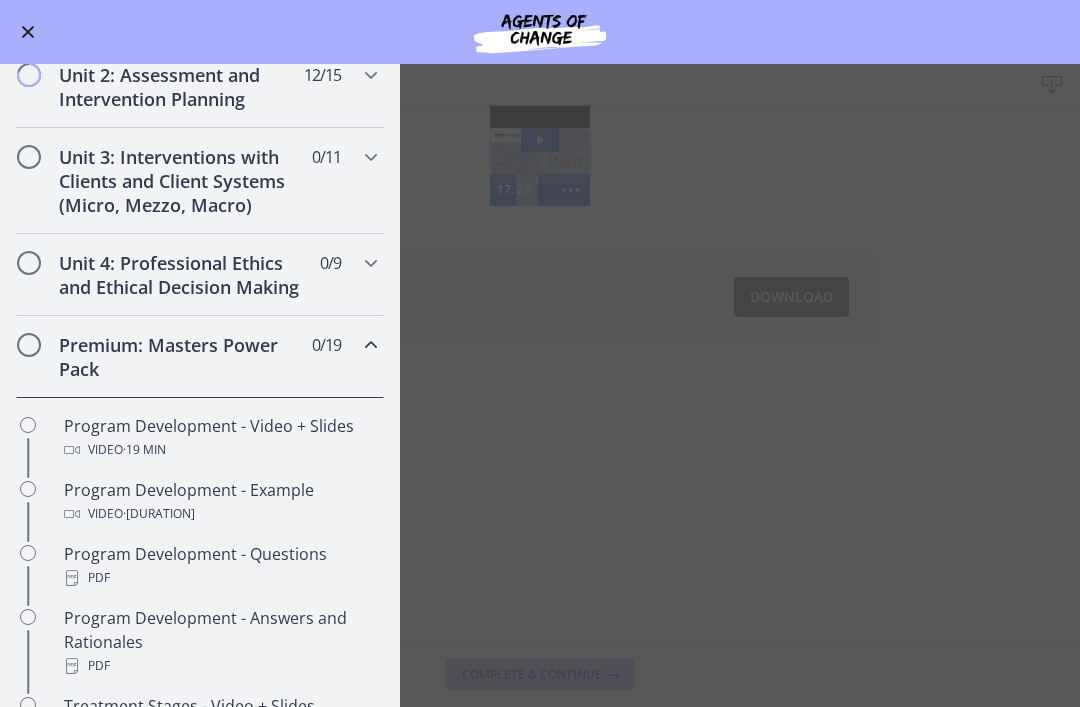 click on "Premium: Masters Power Pack" at bounding box center [181, 357] 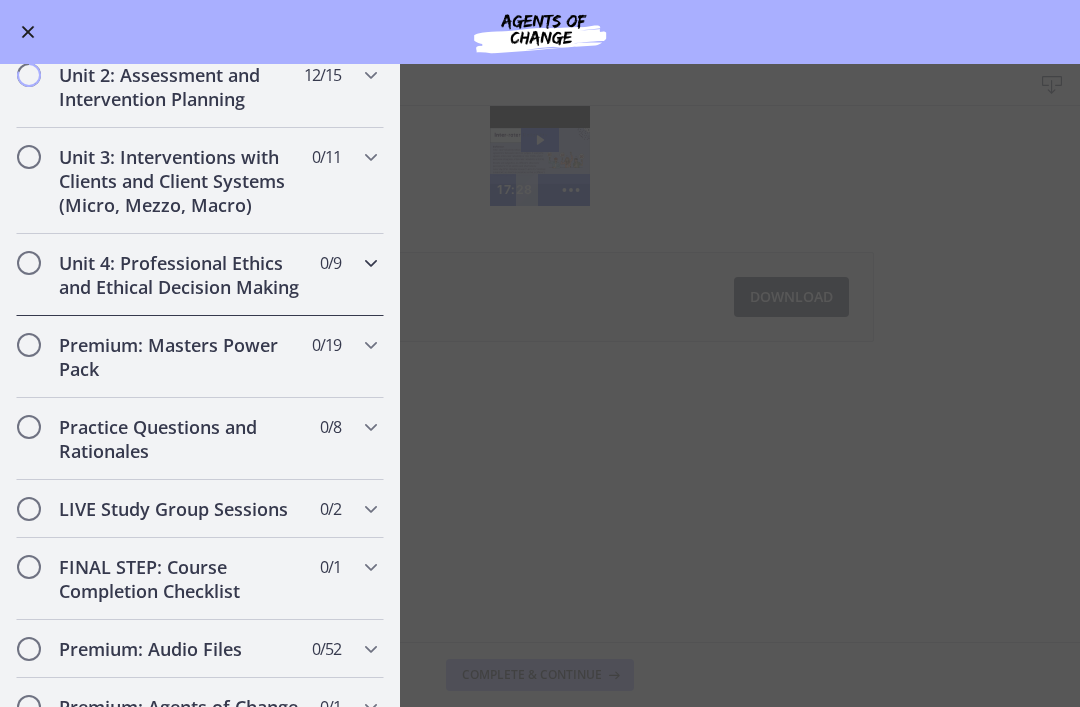 click on "Unit 4: Professional Ethics and Ethical Decision Making" at bounding box center [181, 275] 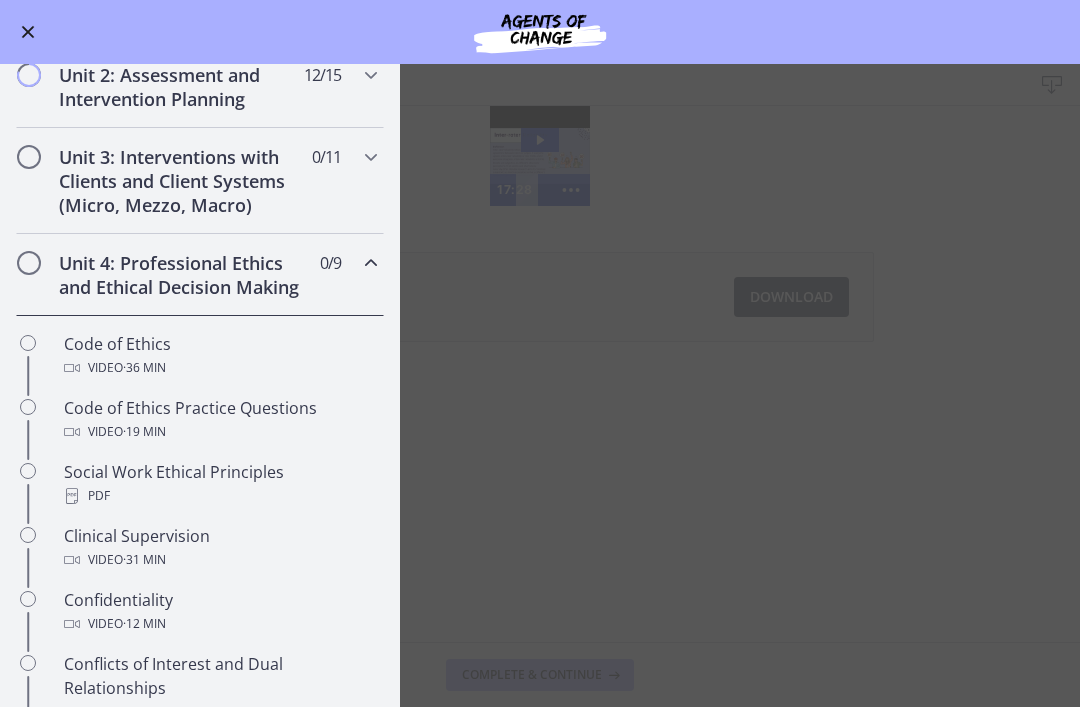 click on "Unit 4: Professional Ethics and Ethical Decision Making" at bounding box center [181, 275] 